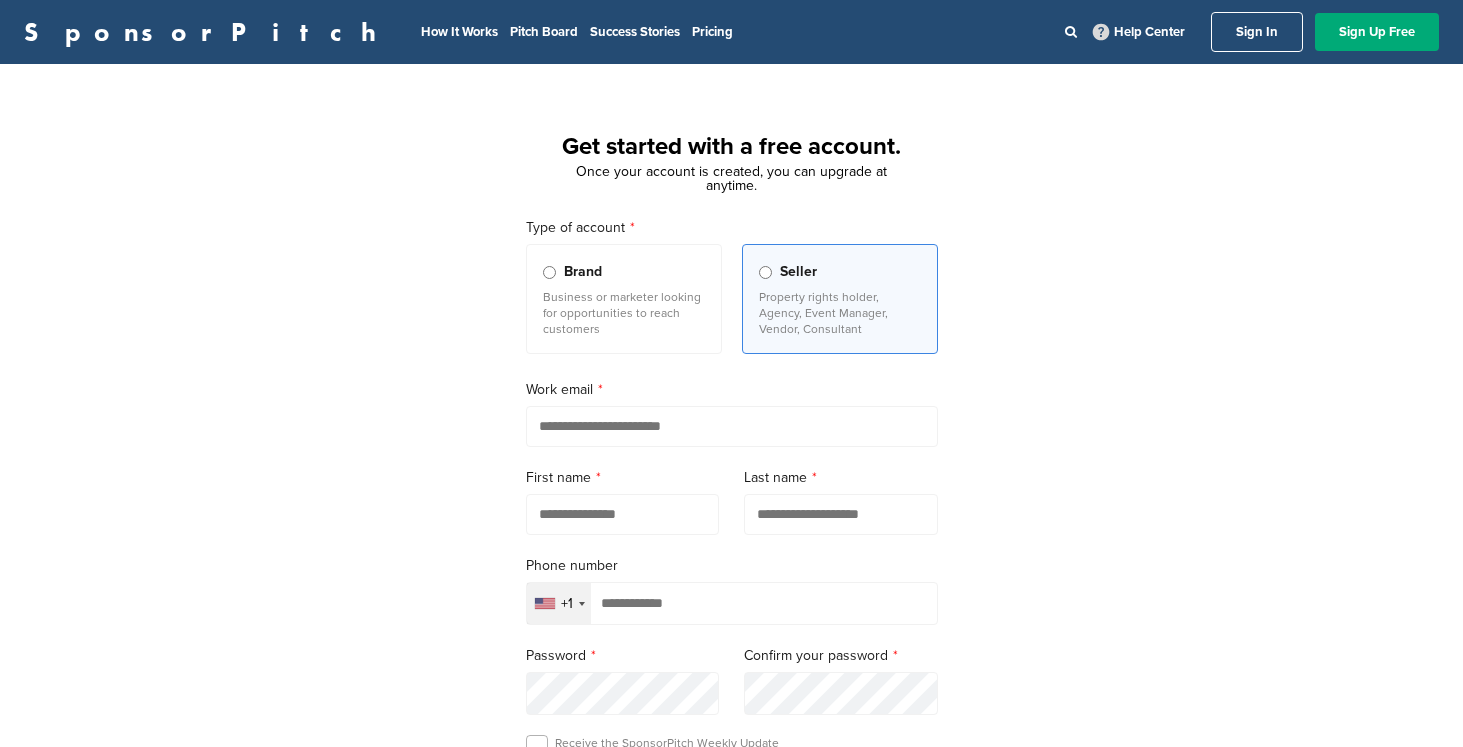 scroll, scrollTop: 0, scrollLeft: 0, axis: both 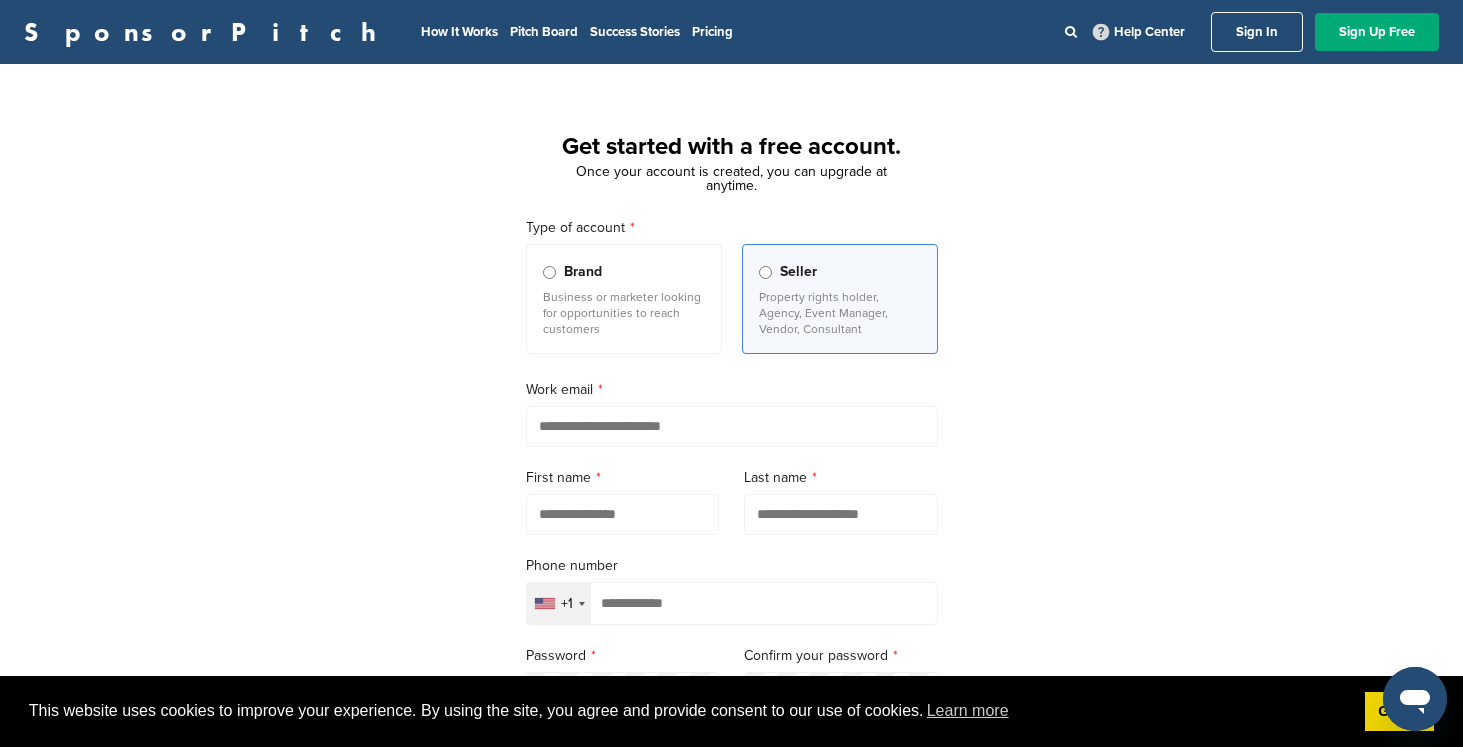 click on "Brand
Business or marketer looking for opportunities to reach customers" at bounding box center (624, 299) 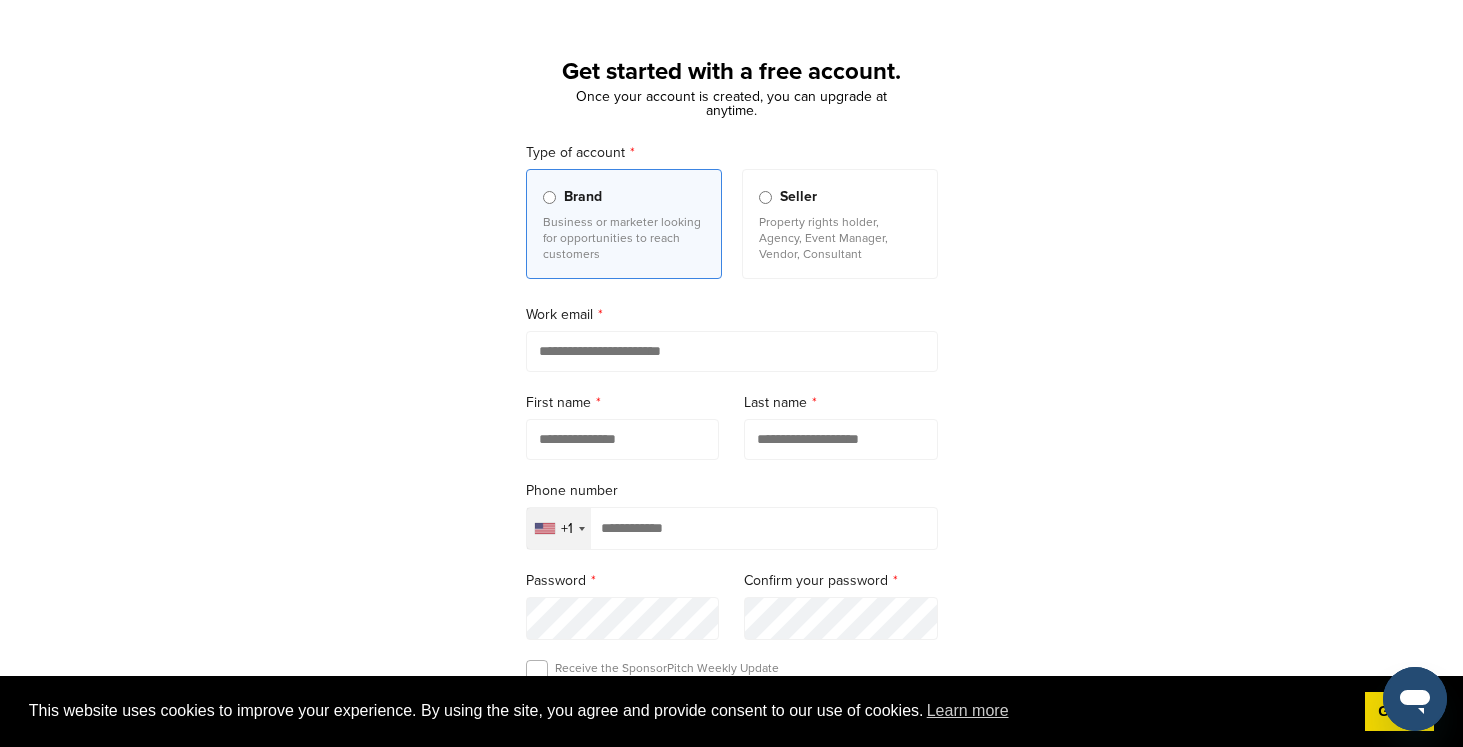 scroll, scrollTop: 112, scrollLeft: 0, axis: vertical 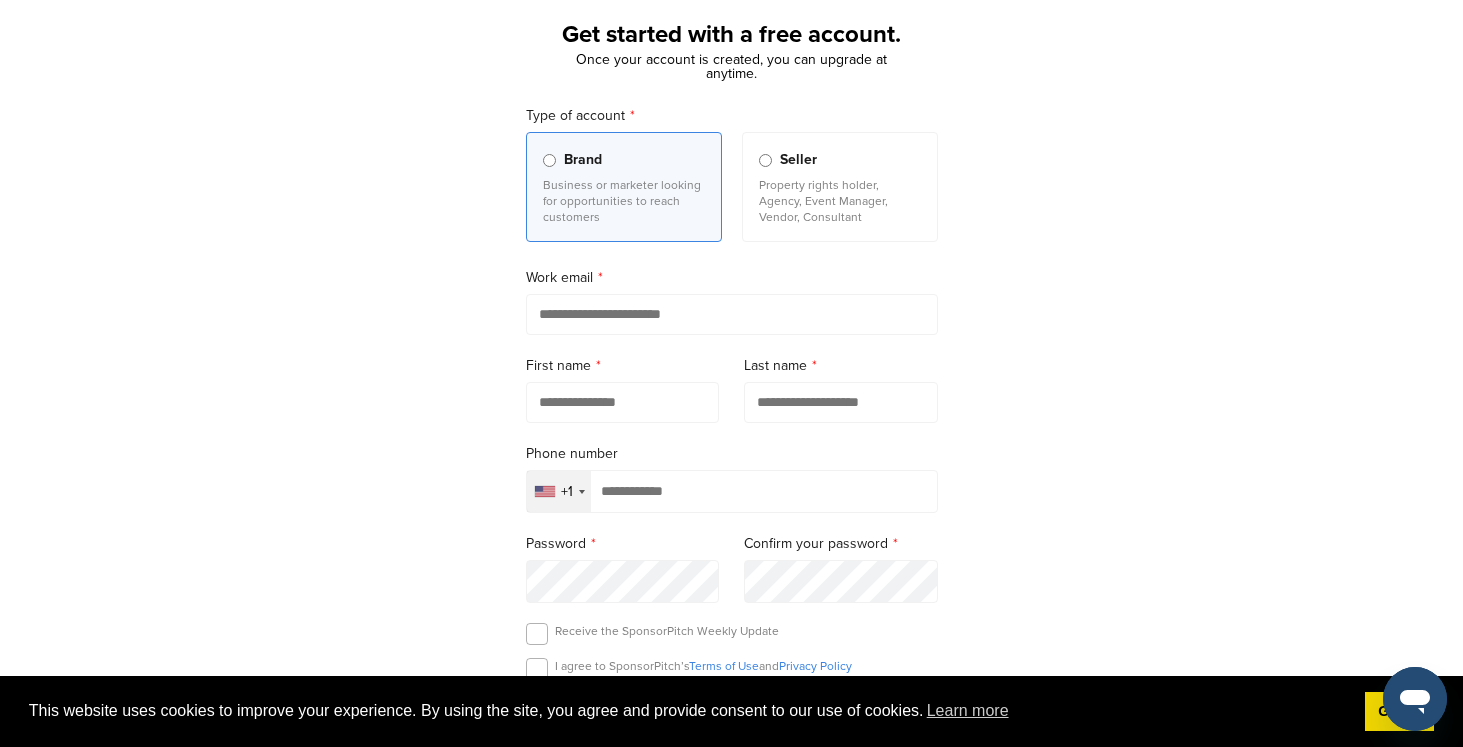 click at bounding box center (732, 314) 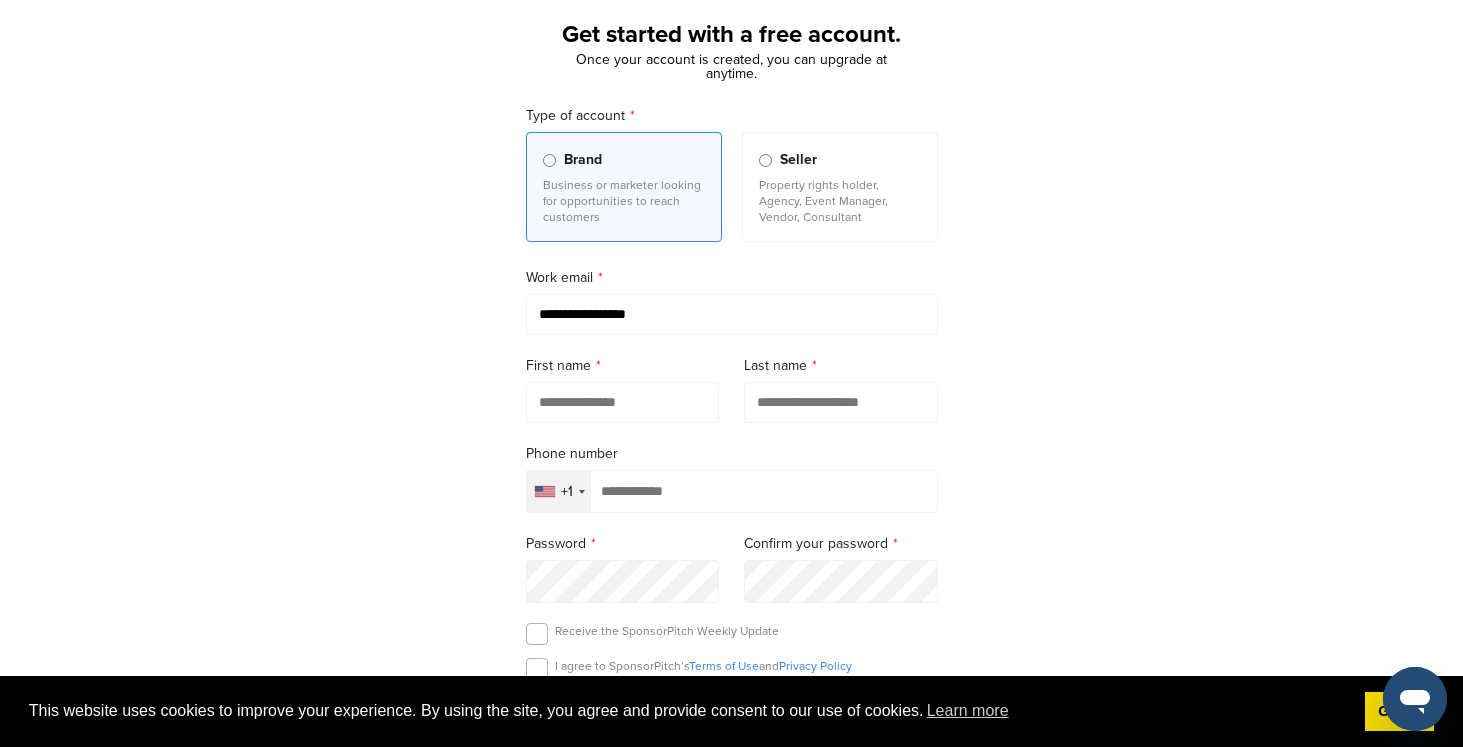 type on "**********" 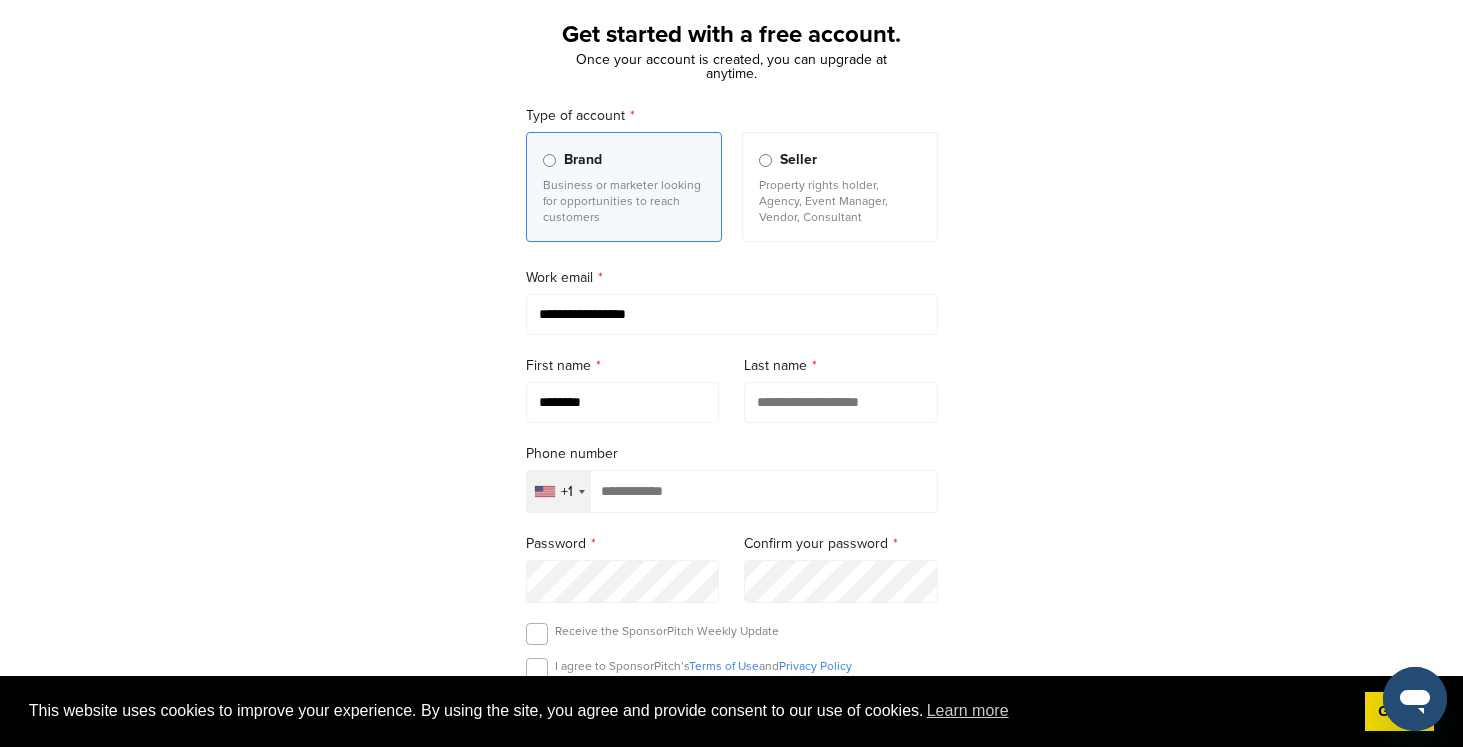 type on "********" 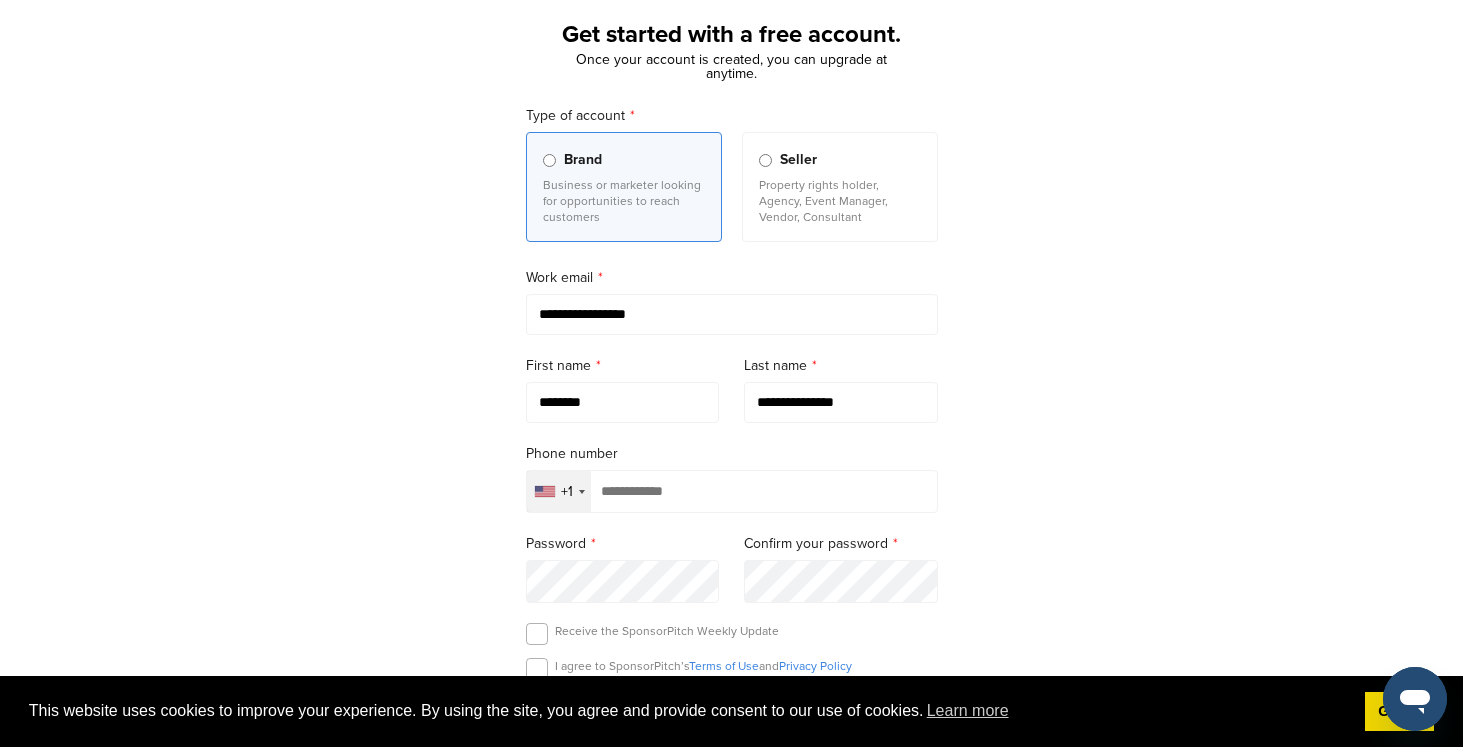 type on "**********" 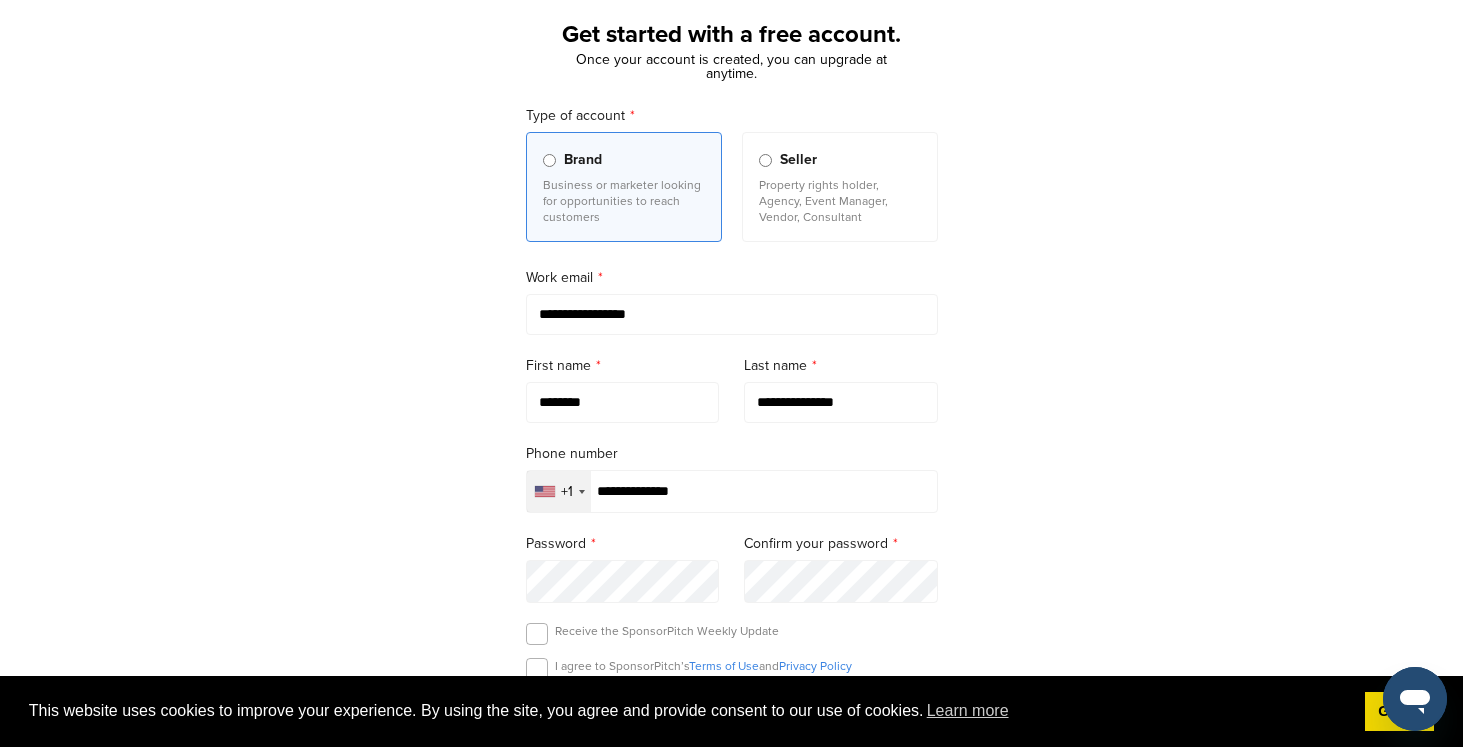 type on "**********" 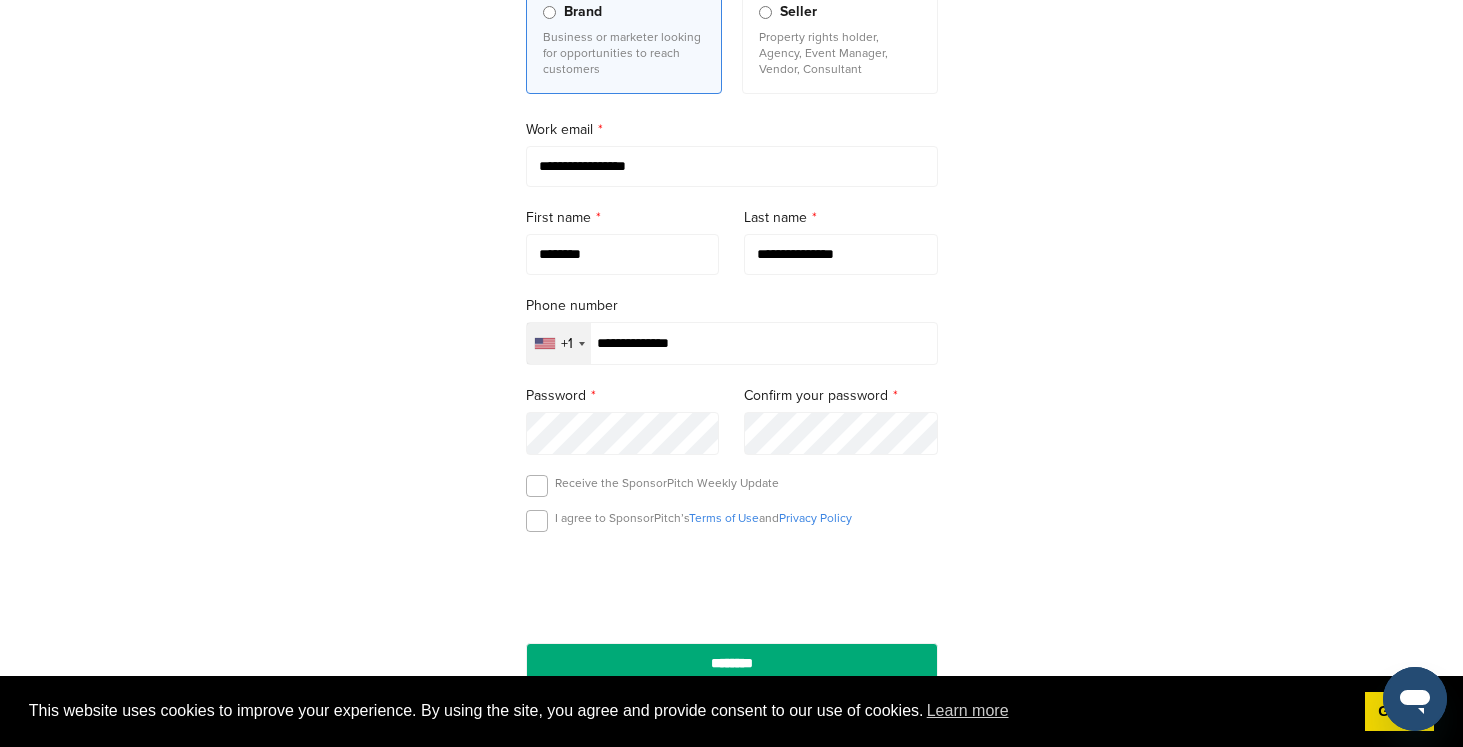scroll, scrollTop: 269, scrollLeft: 0, axis: vertical 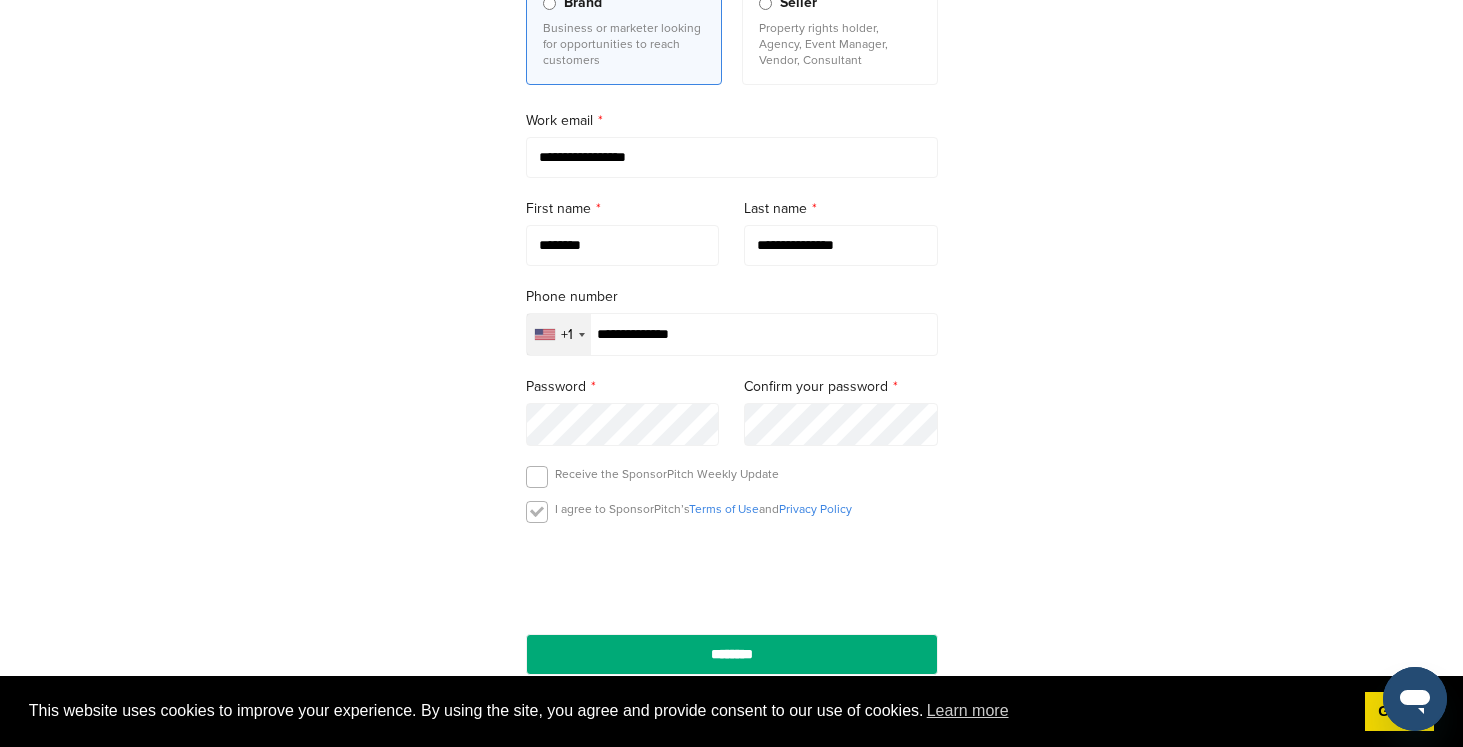 click at bounding box center (537, 512) 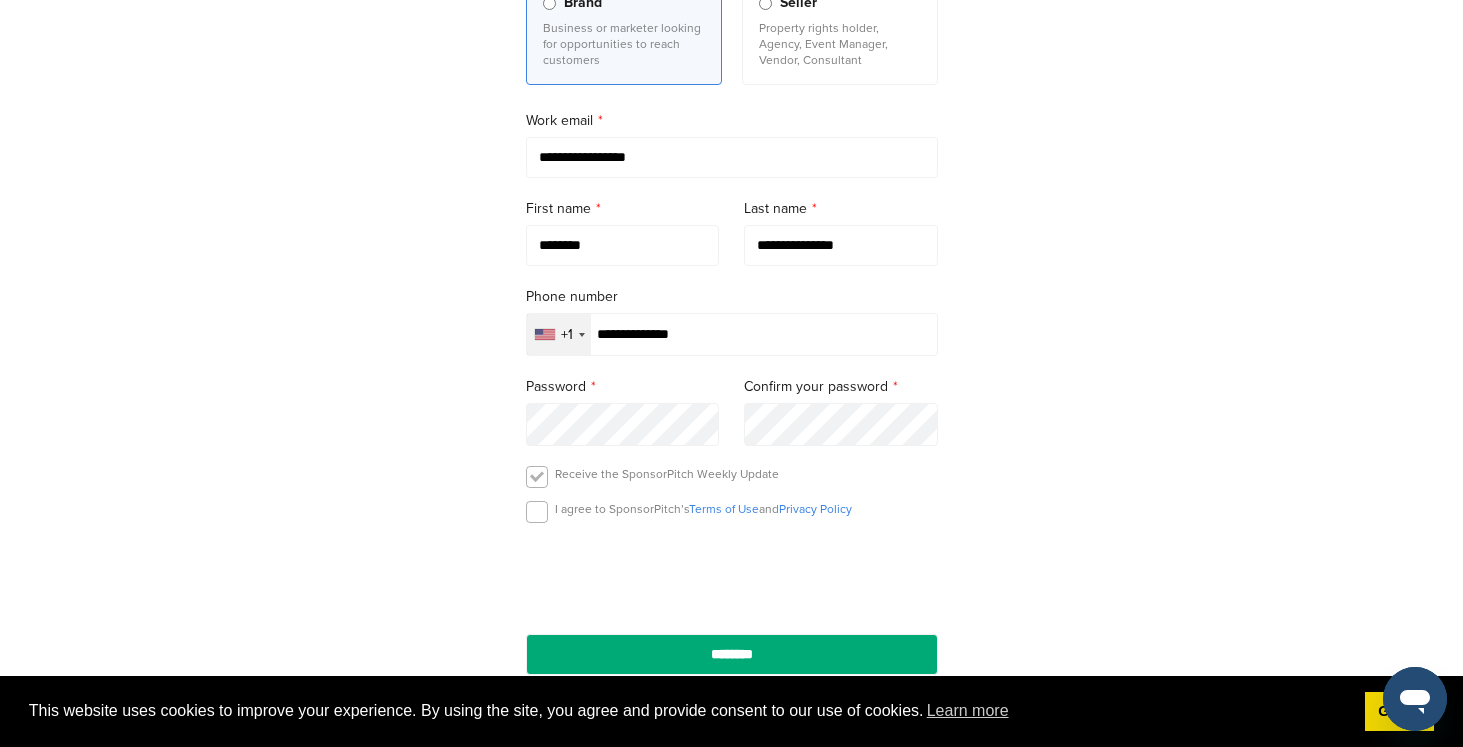 click at bounding box center [537, 477] 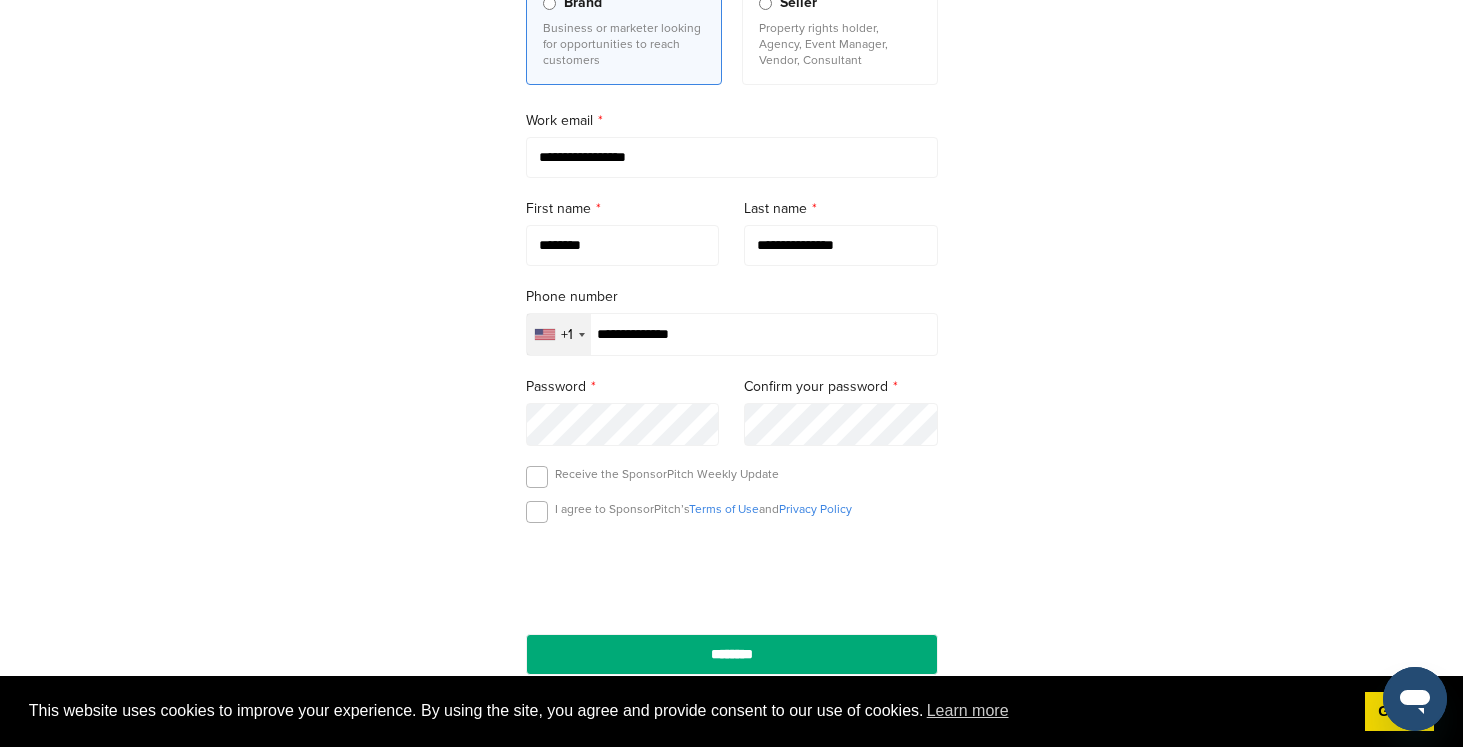 click on "**********" at bounding box center [732, 311] 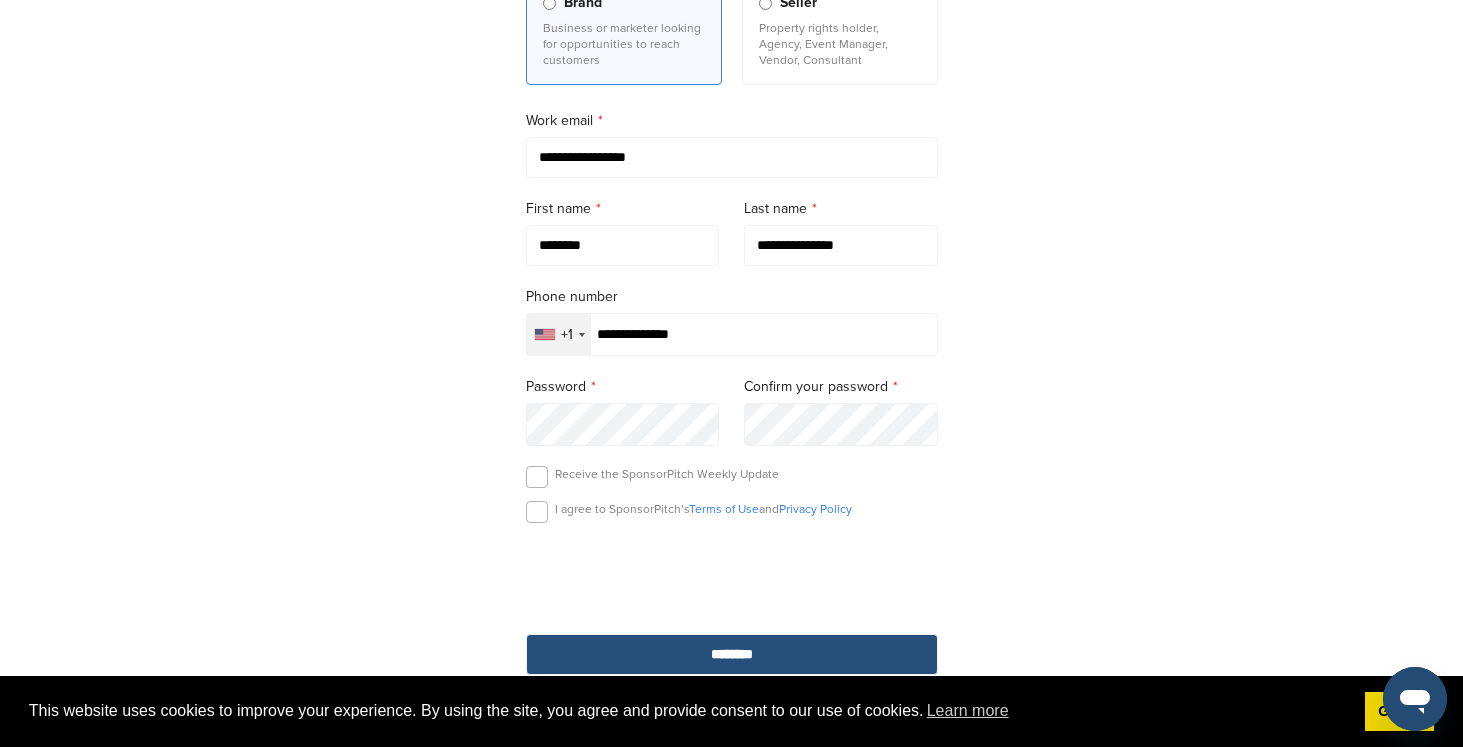 click on "********" at bounding box center (732, 654) 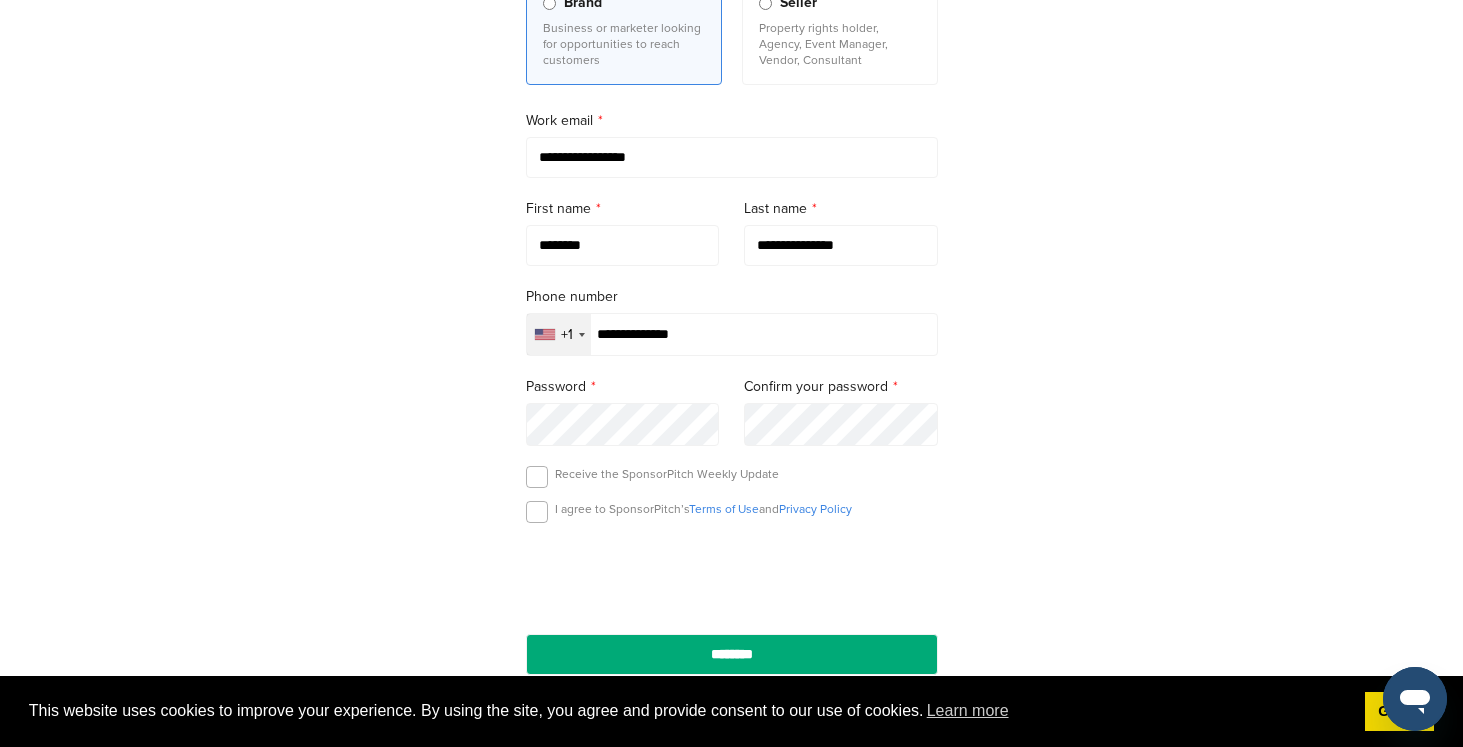click on "Property rights holder, Agency, Event Manager, Vendor, Consultant" at bounding box center [840, 44] 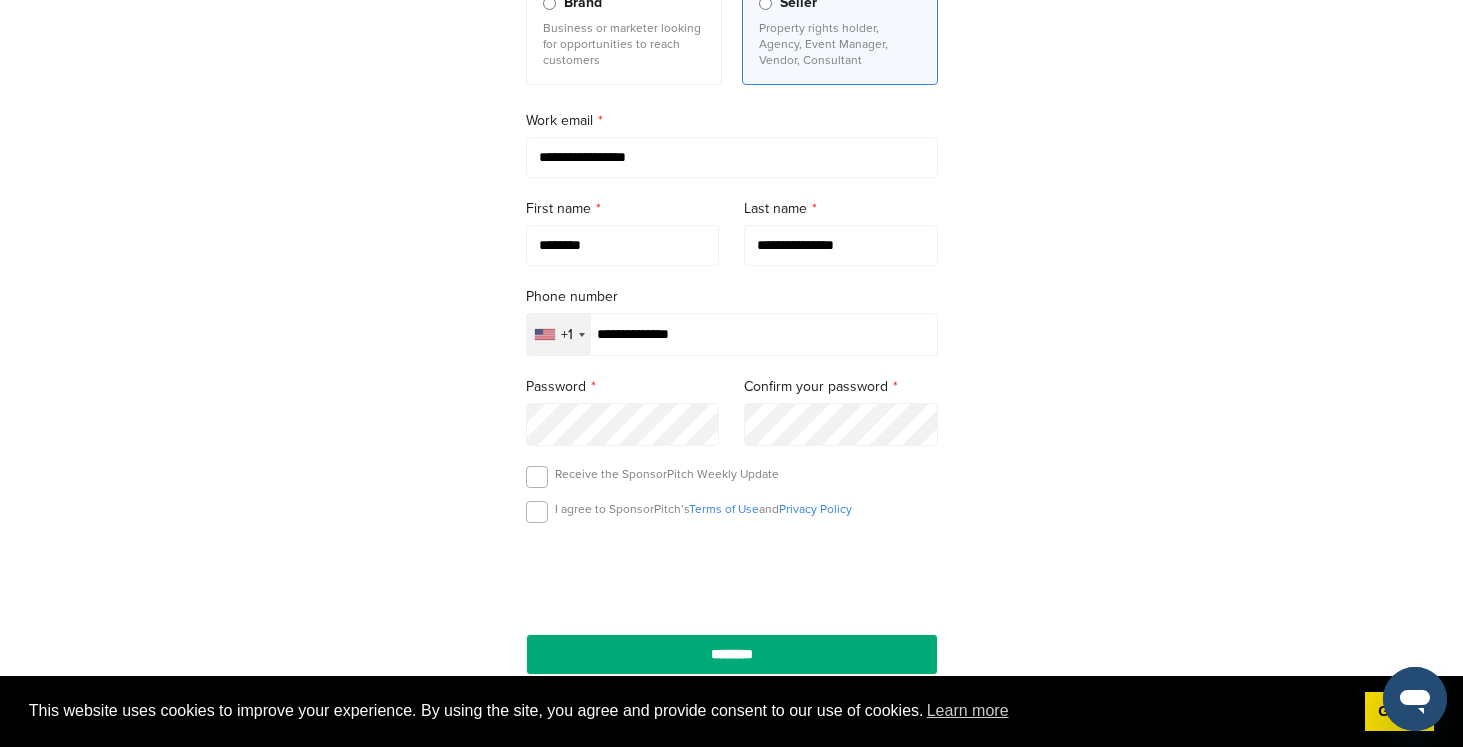 scroll, scrollTop: 265, scrollLeft: 0, axis: vertical 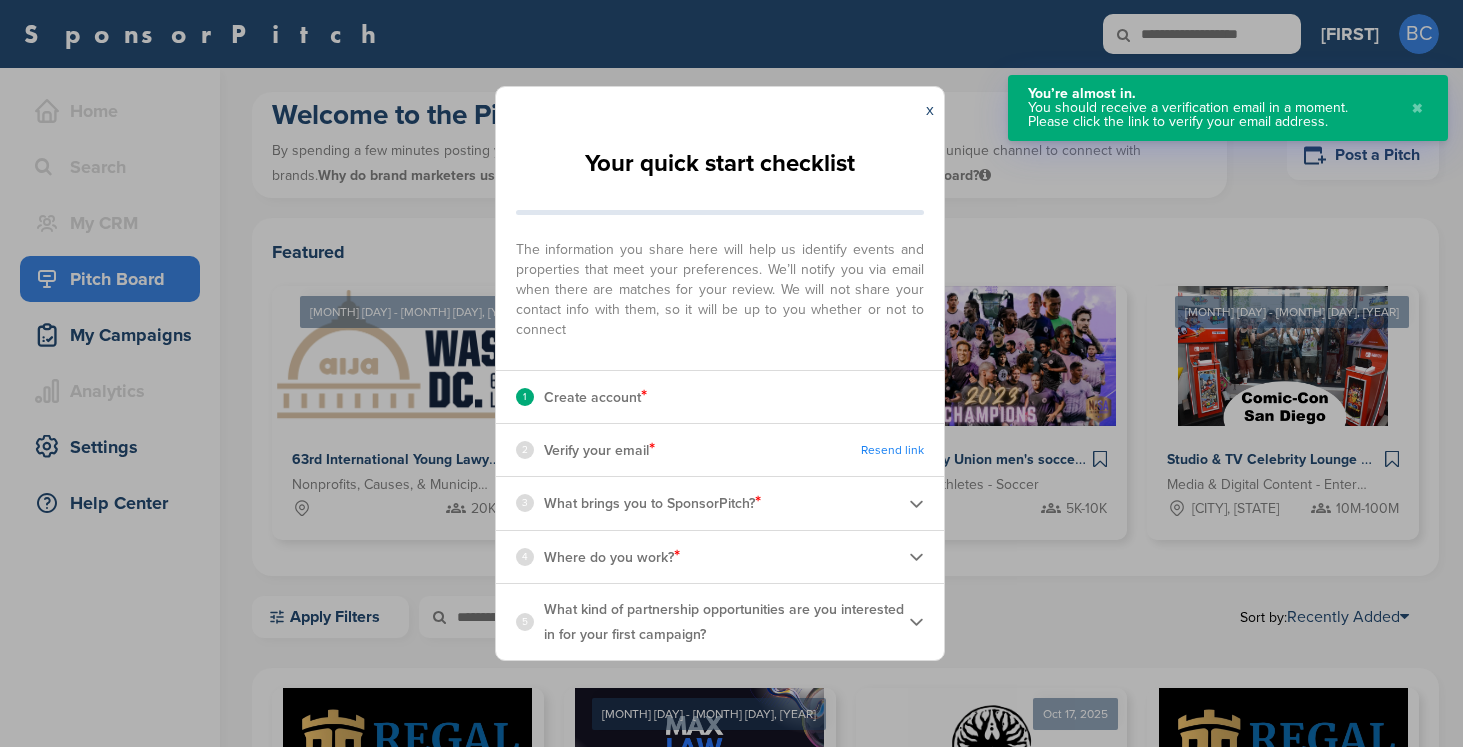 click on "x" at bounding box center [930, 110] 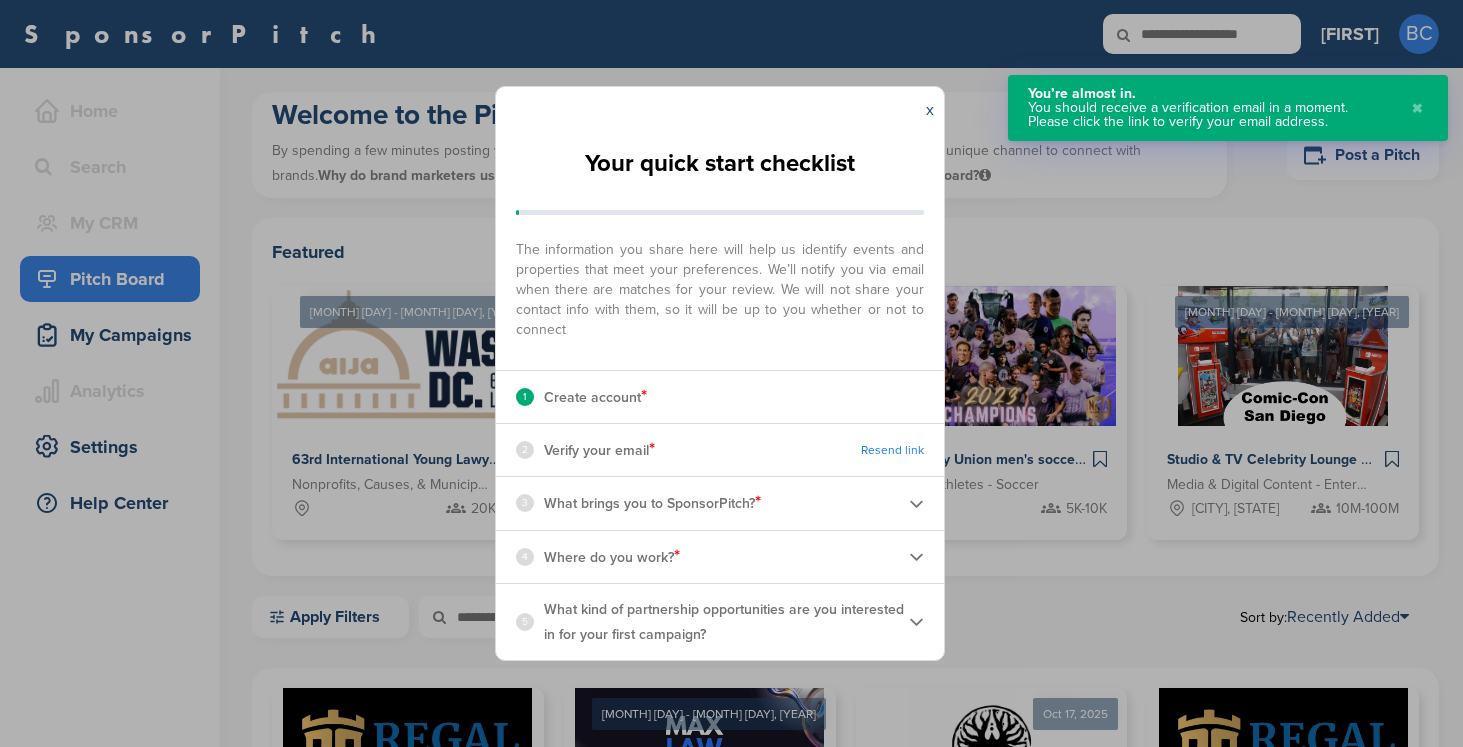 scroll, scrollTop: 0, scrollLeft: 0, axis: both 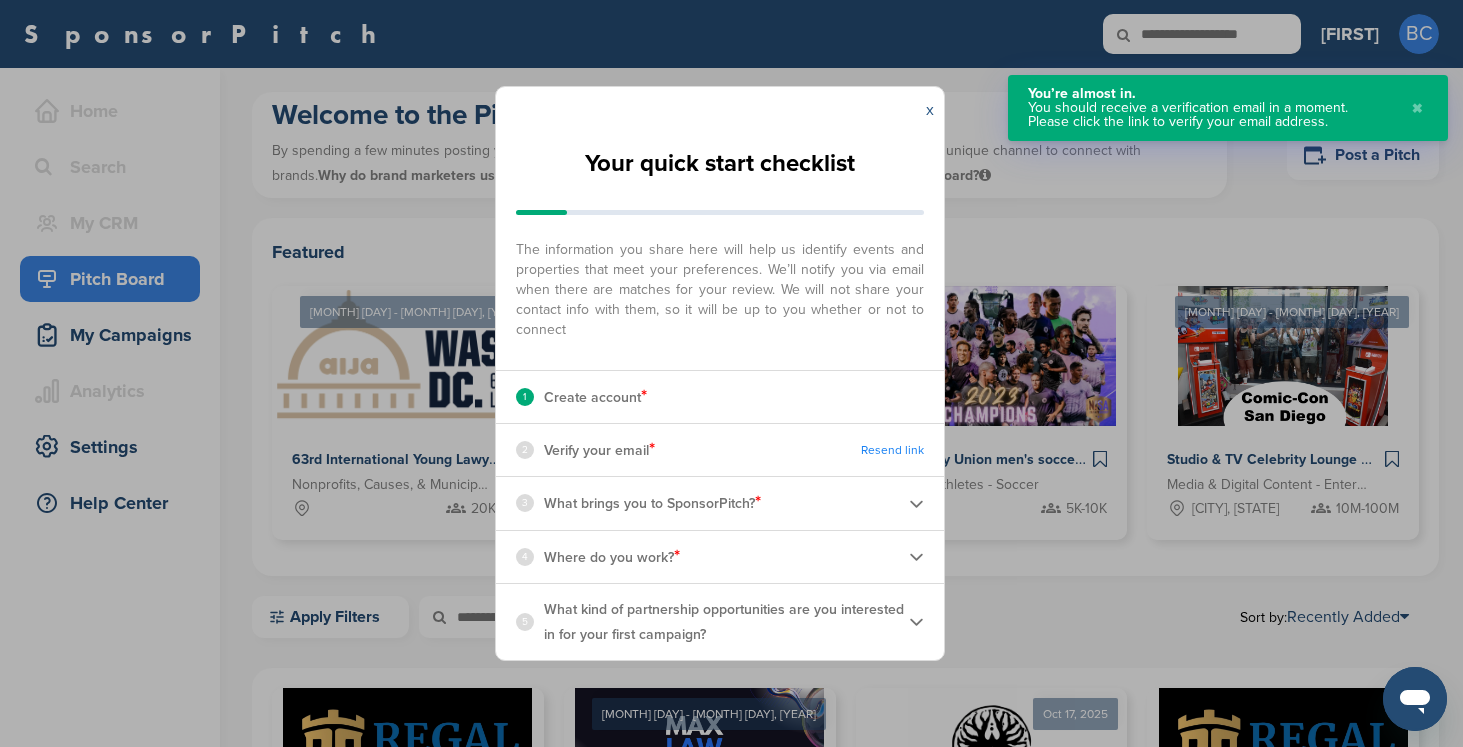 click on "x" at bounding box center [930, 110] 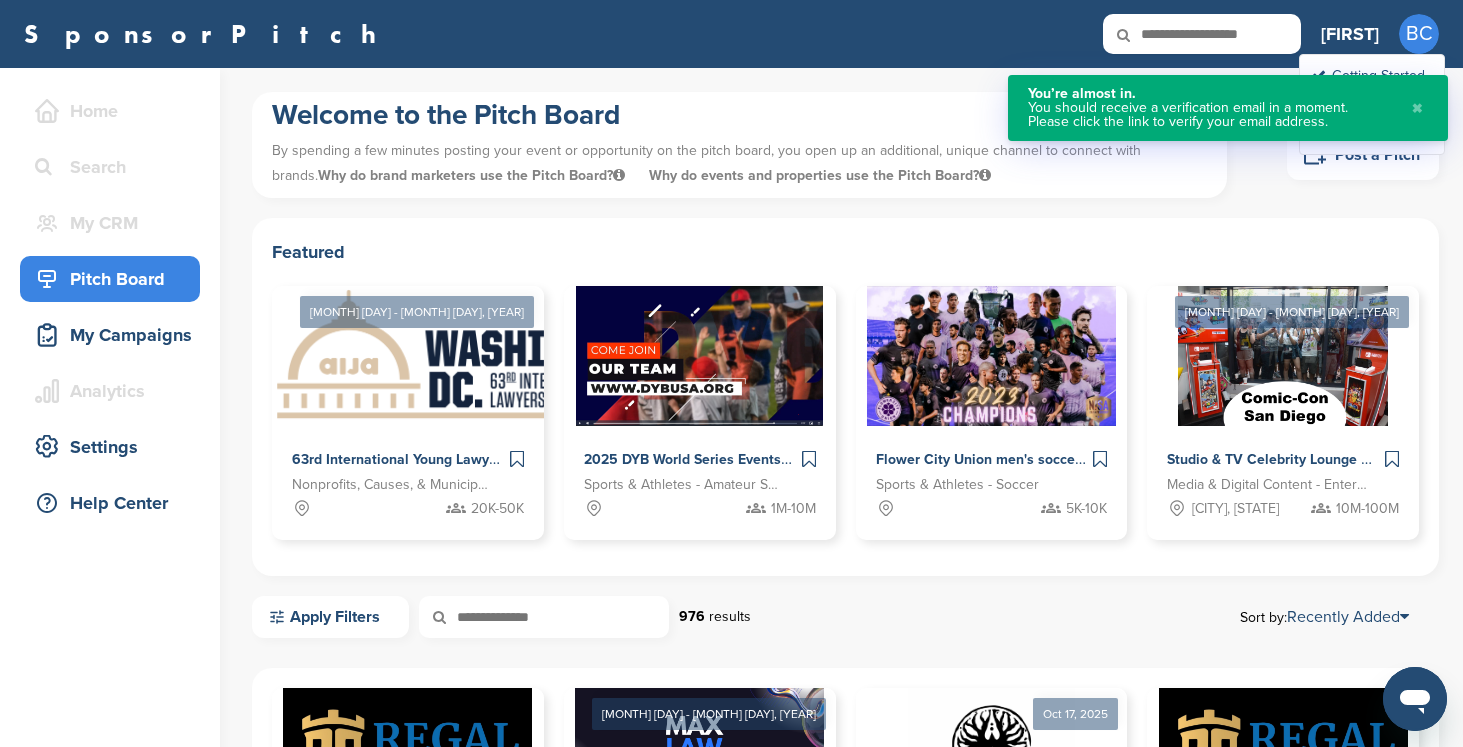 click on "BC" at bounding box center (1419, 34) 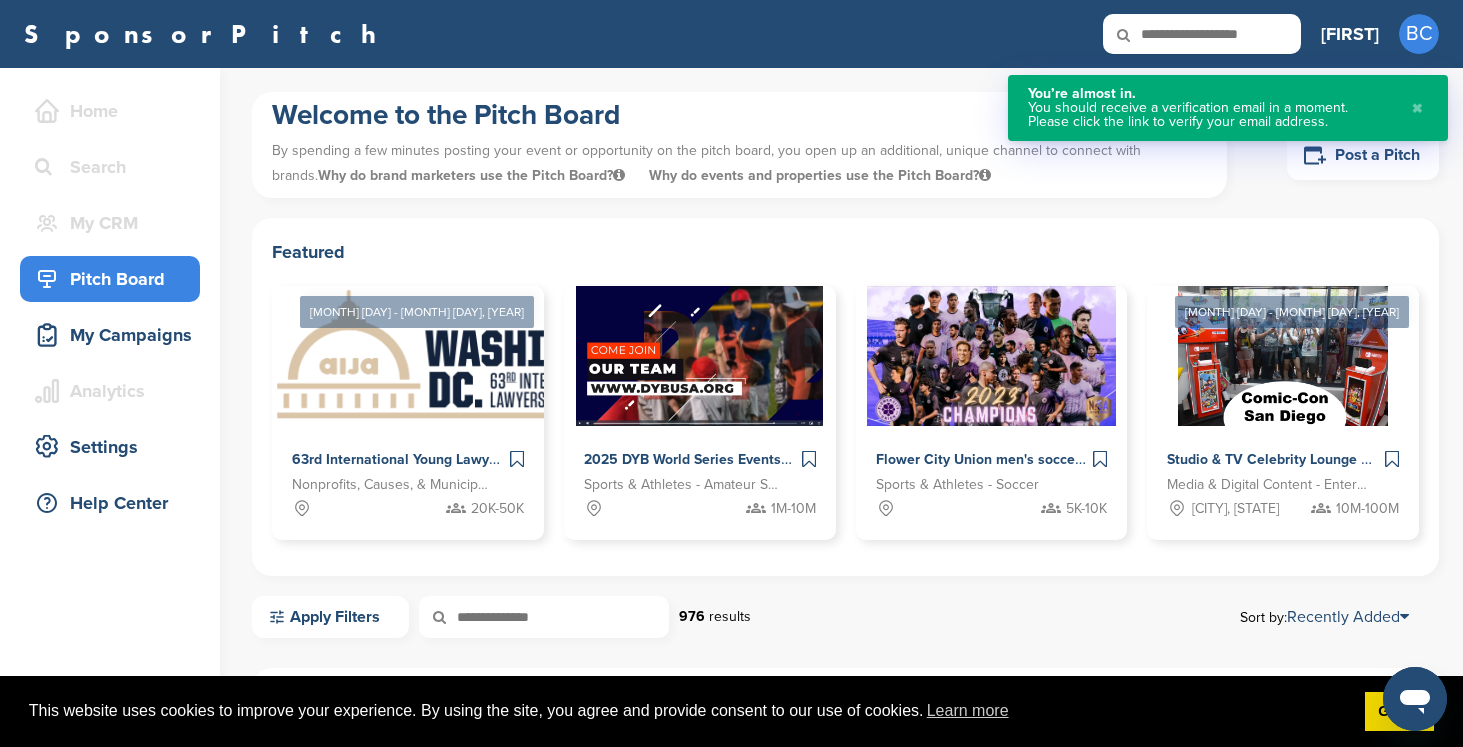click on "✖" at bounding box center [1417, 108] 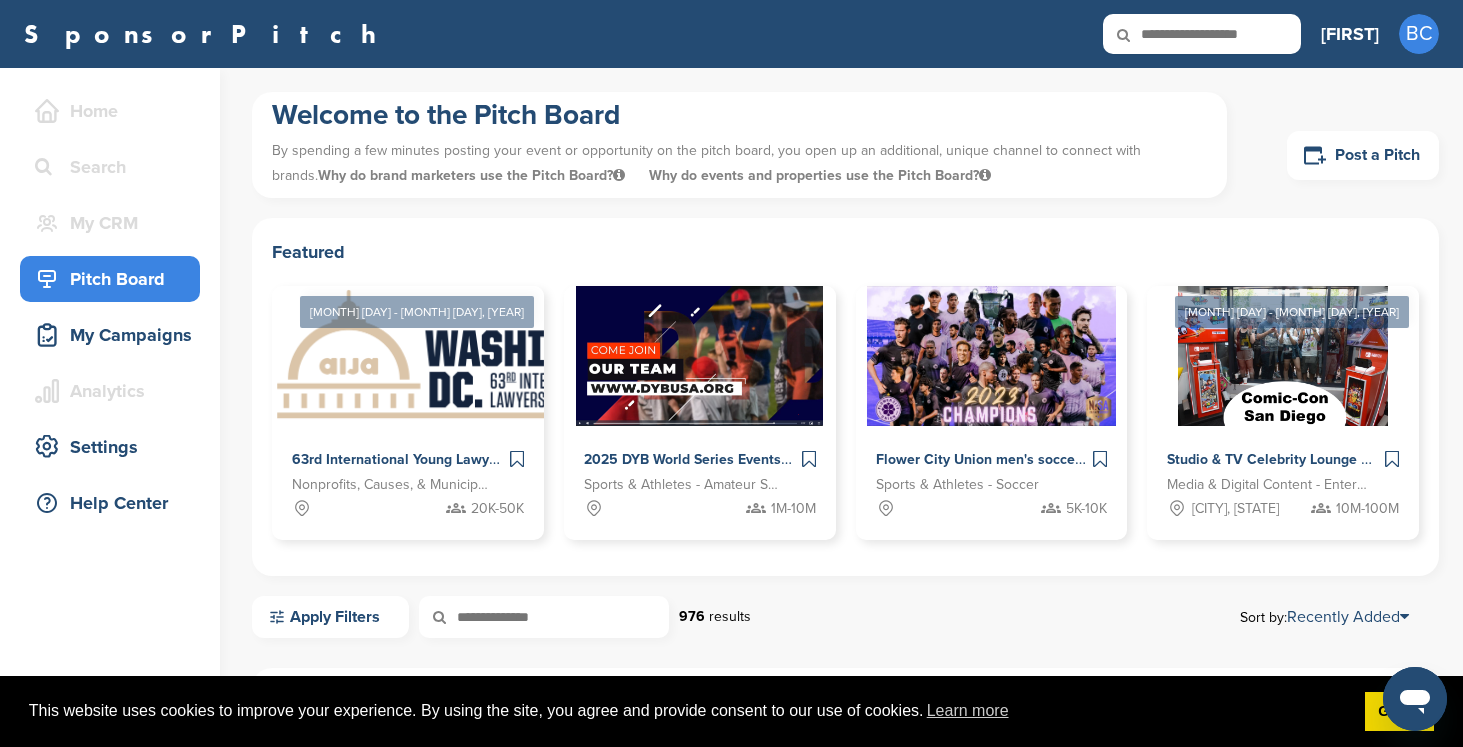 click on "SponsorPitch
Home
Search
My CRM
You are currently on SponsorPitch for Brands - Free.
To access this feature and more,
upgrade here
Pitch Board
My Campaigns
Analytics
You are currently on SponsorPitch for Brands - Free.
To access this feature and more,
upgrade here
Settings
Help Center
Benjamin
BC
Getting Started
CRM
Settings
Profile
Messages
Plans & Pricing
Sign Out
Benjamin
BC
Getting Started
Settings
Sign Out" at bounding box center (731, 34) 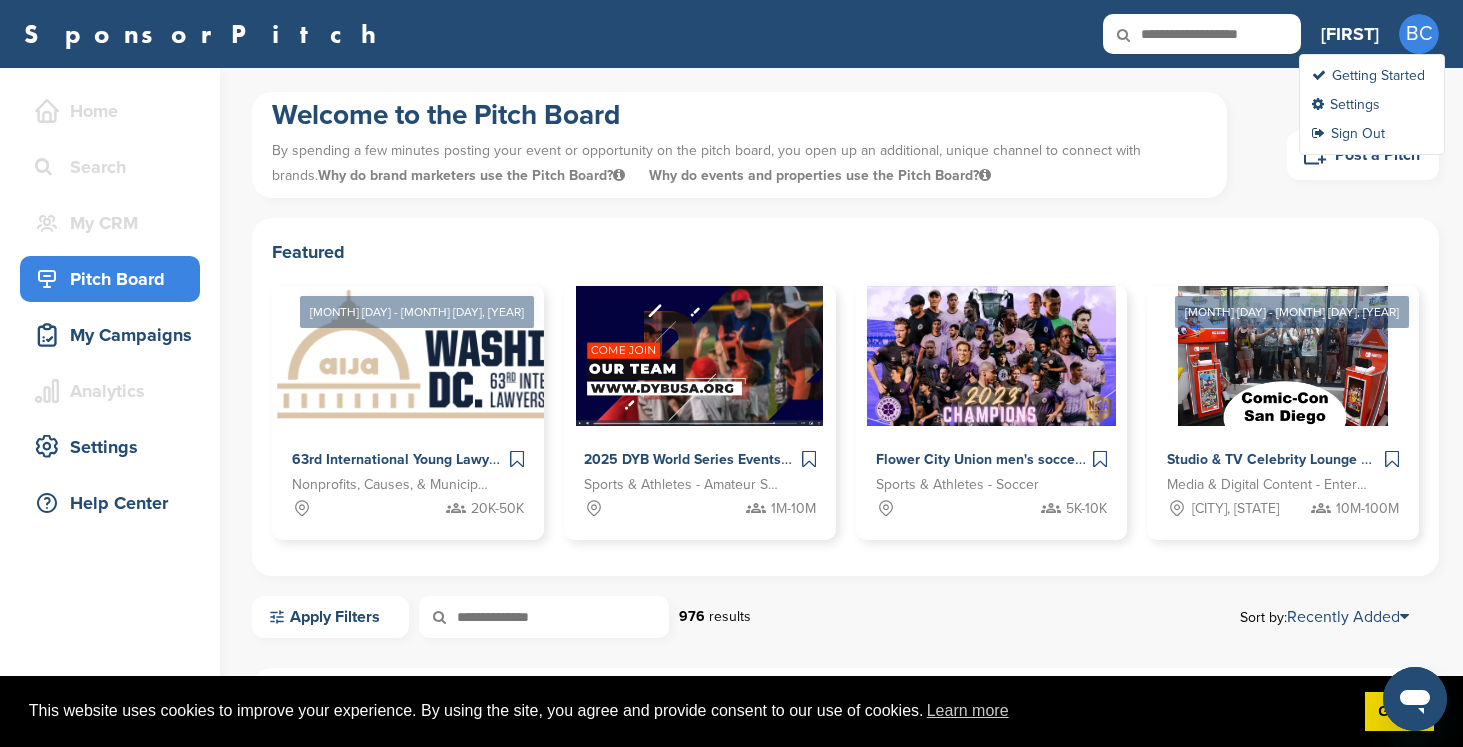 click on "BC" at bounding box center [1419, 34] 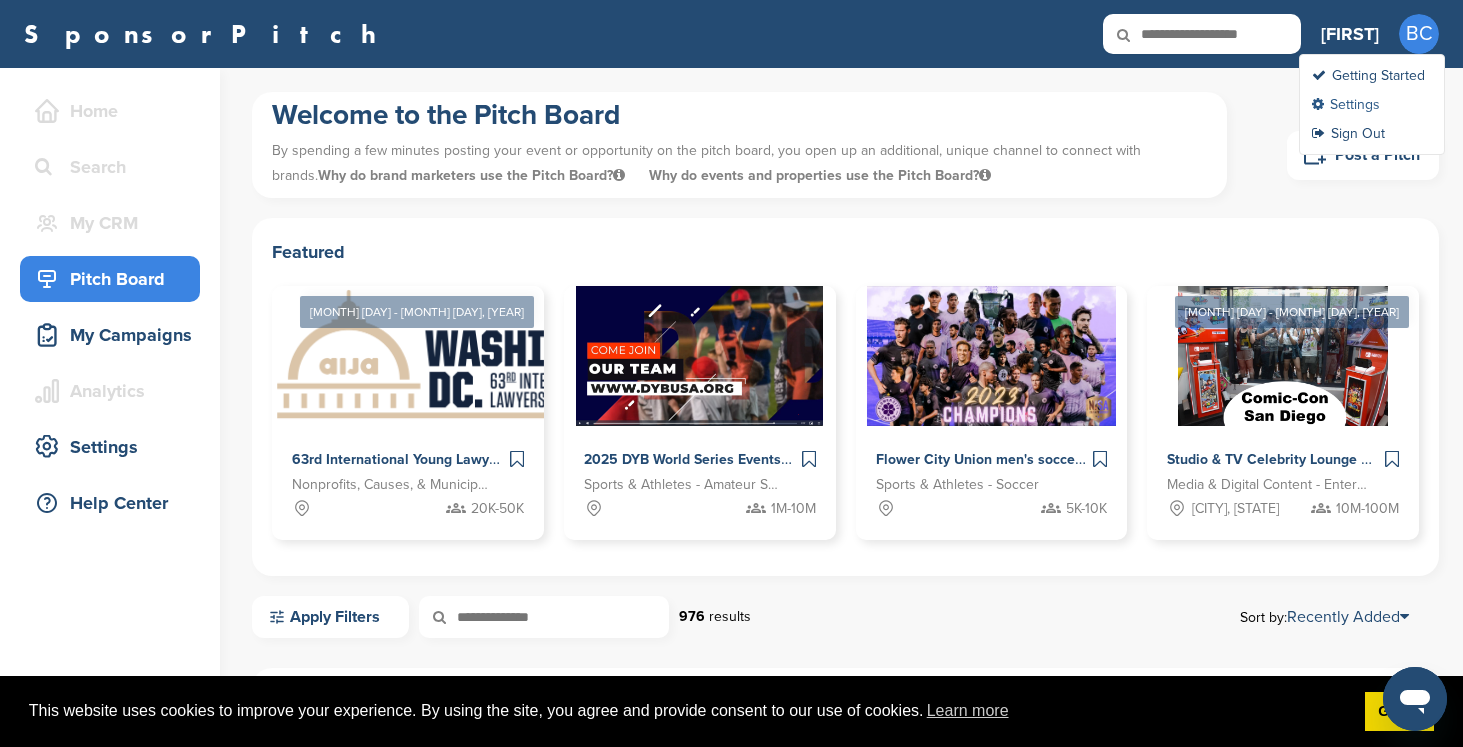 click on "Settings" at bounding box center [1346, 104] 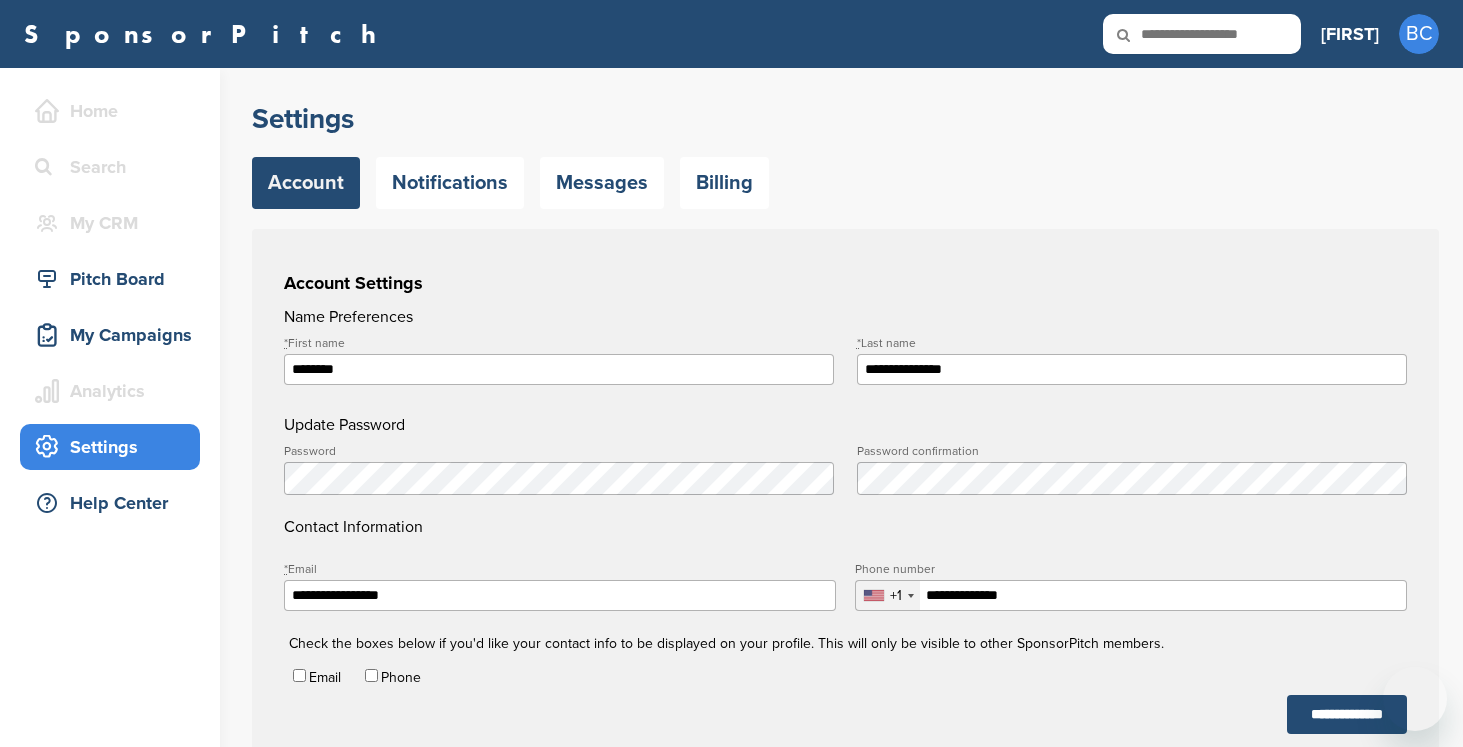 scroll, scrollTop: 0, scrollLeft: 0, axis: both 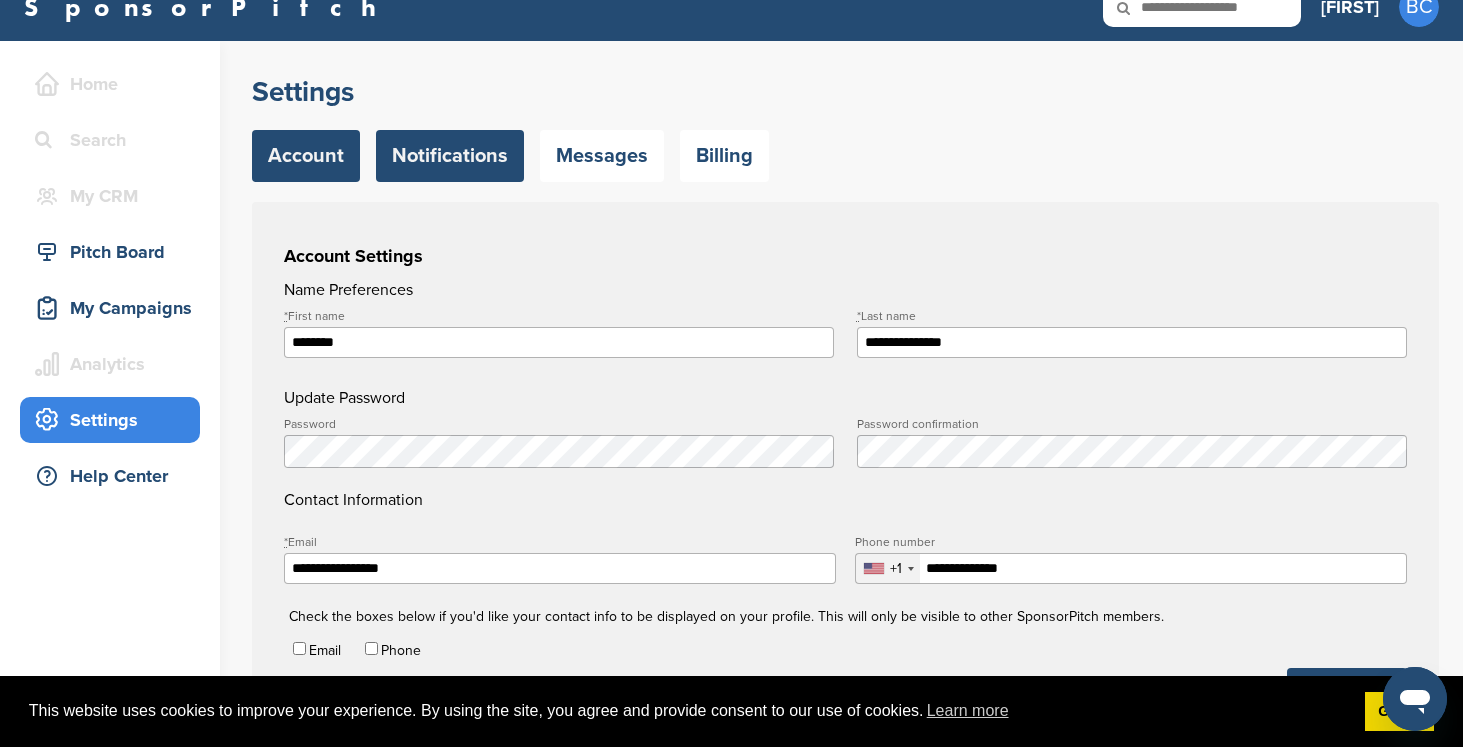 click on "Notifications" at bounding box center (450, 156) 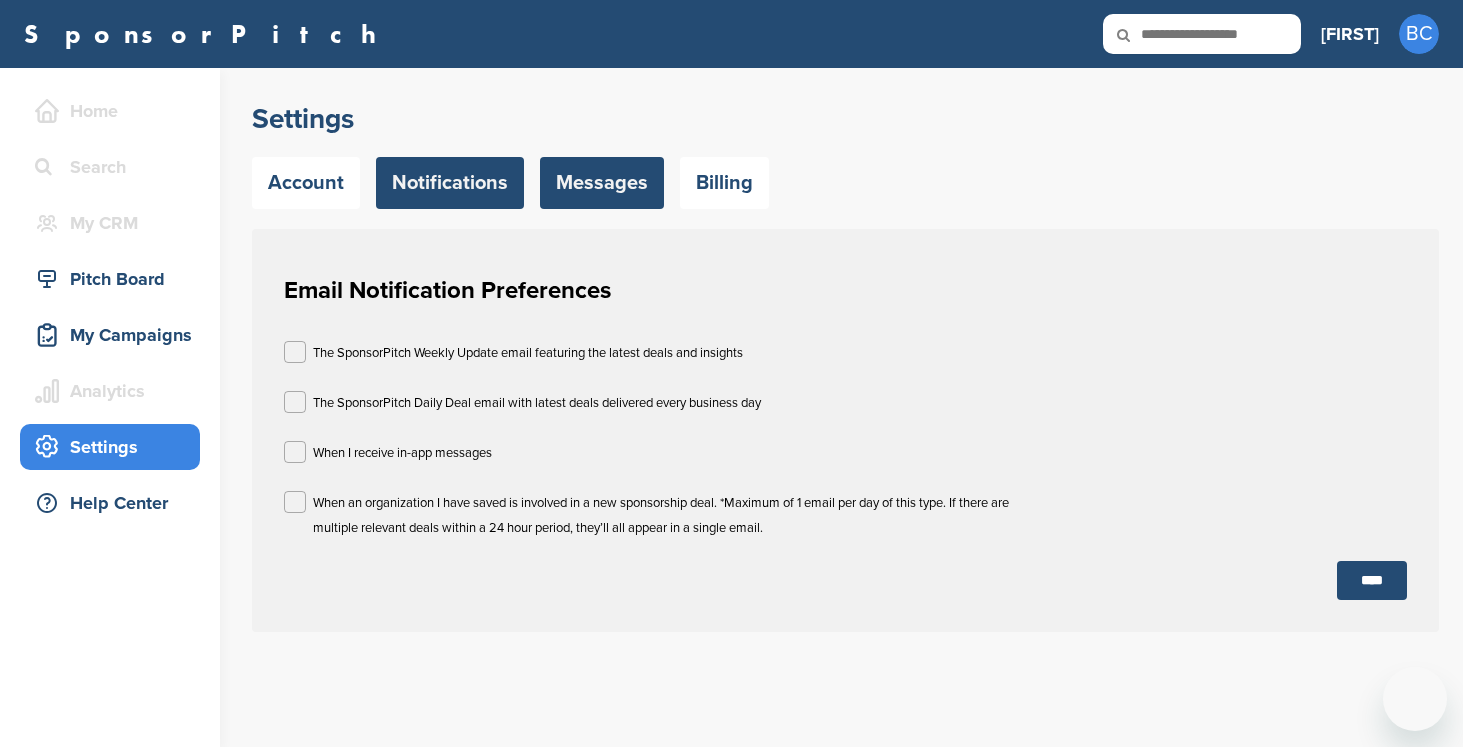 scroll, scrollTop: 0, scrollLeft: 0, axis: both 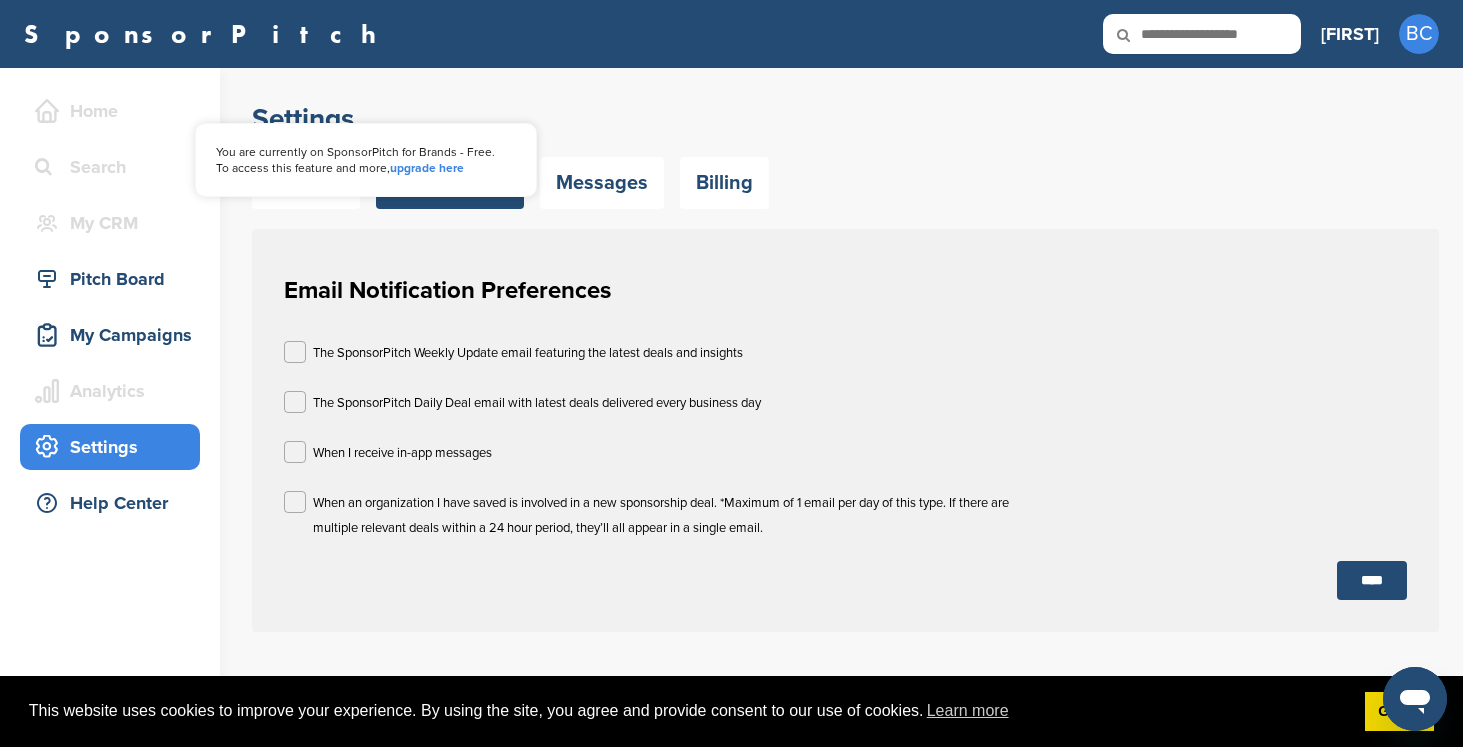 click on "Home" at bounding box center [115, 111] 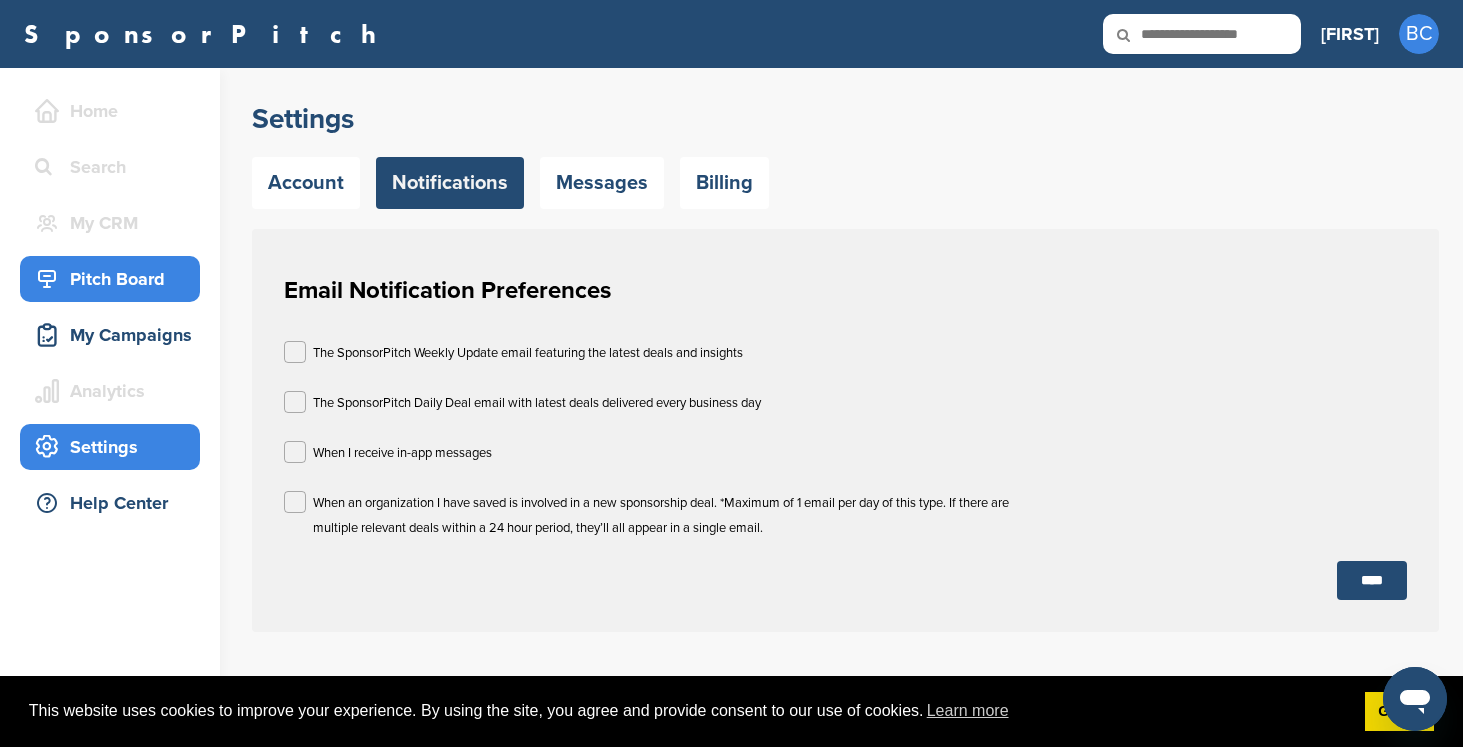 click on "Pitch Board" at bounding box center [115, 279] 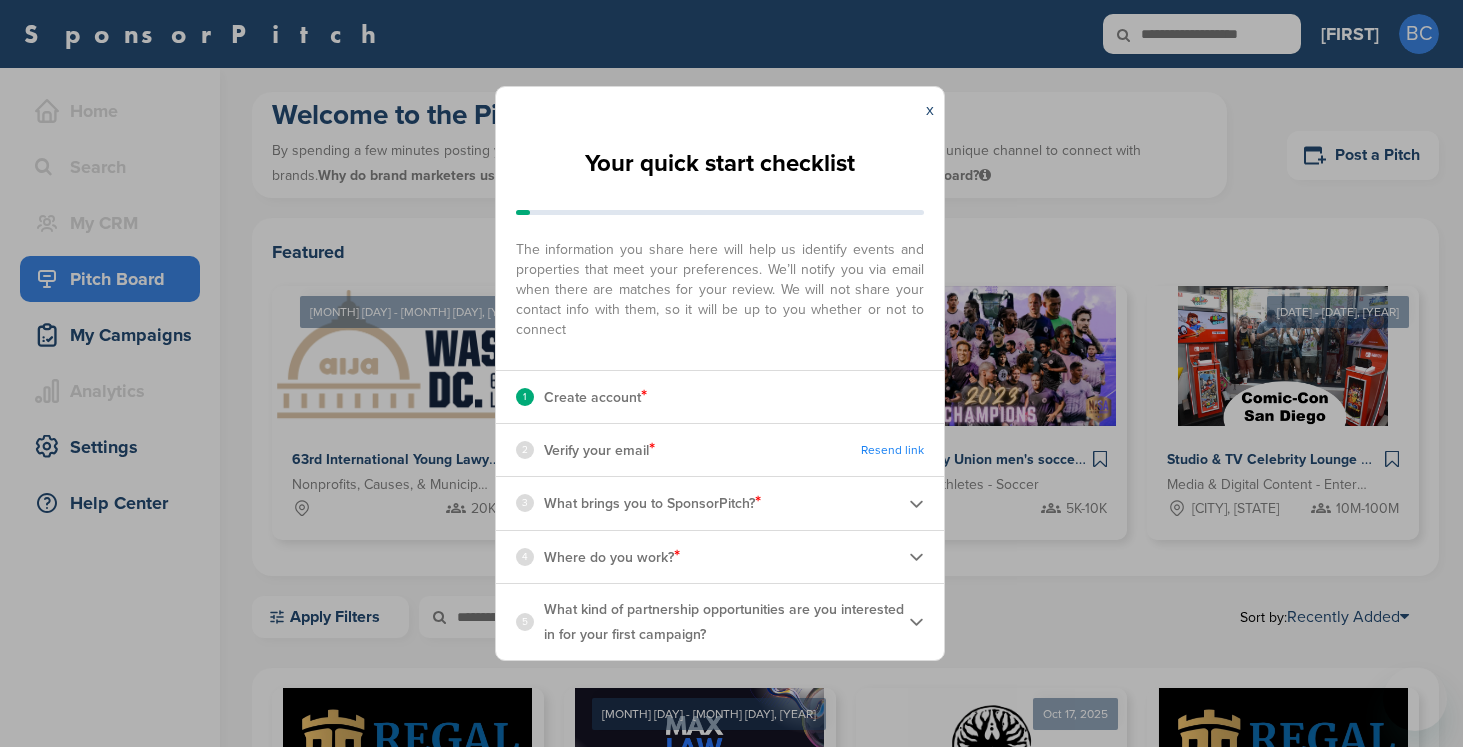 scroll, scrollTop: 0, scrollLeft: 0, axis: both 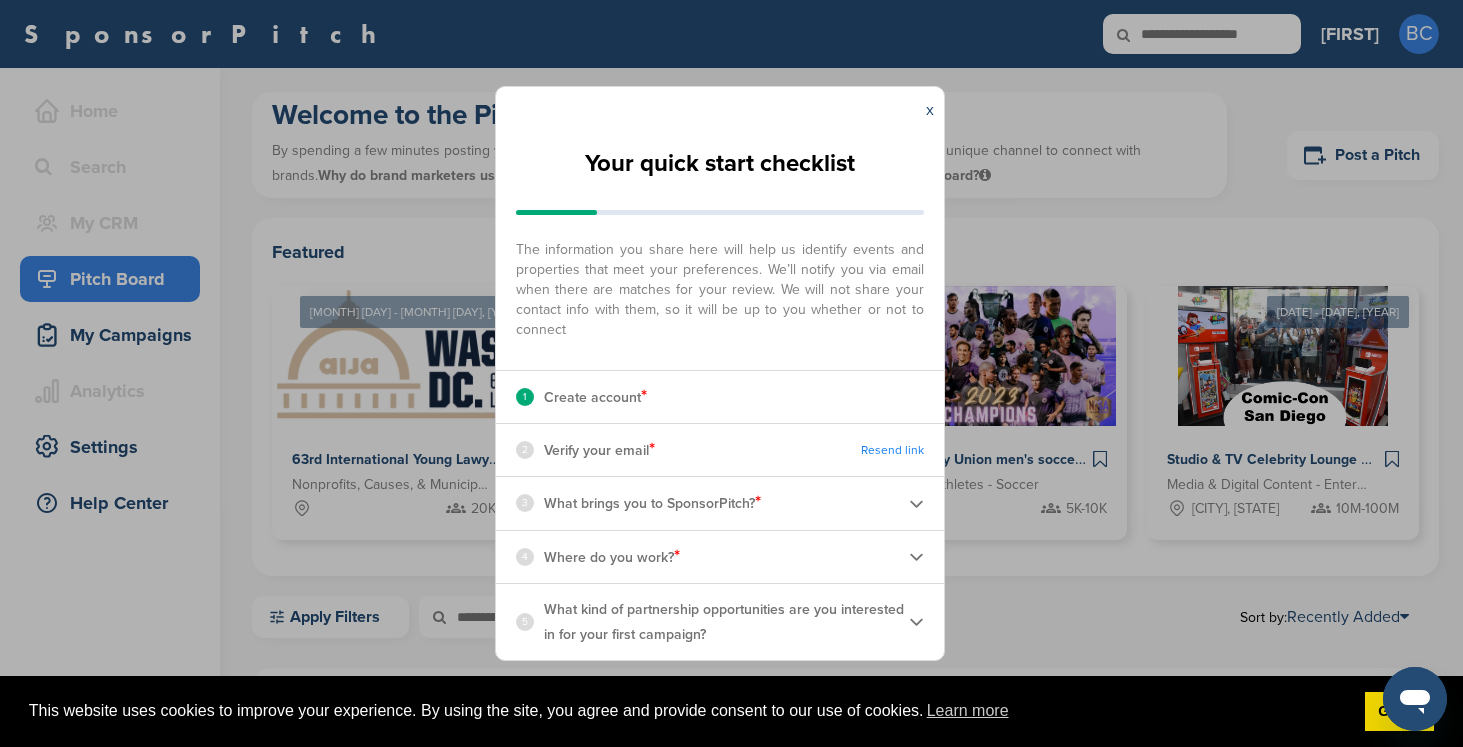 click on "x" at bounding box center (930, 110) 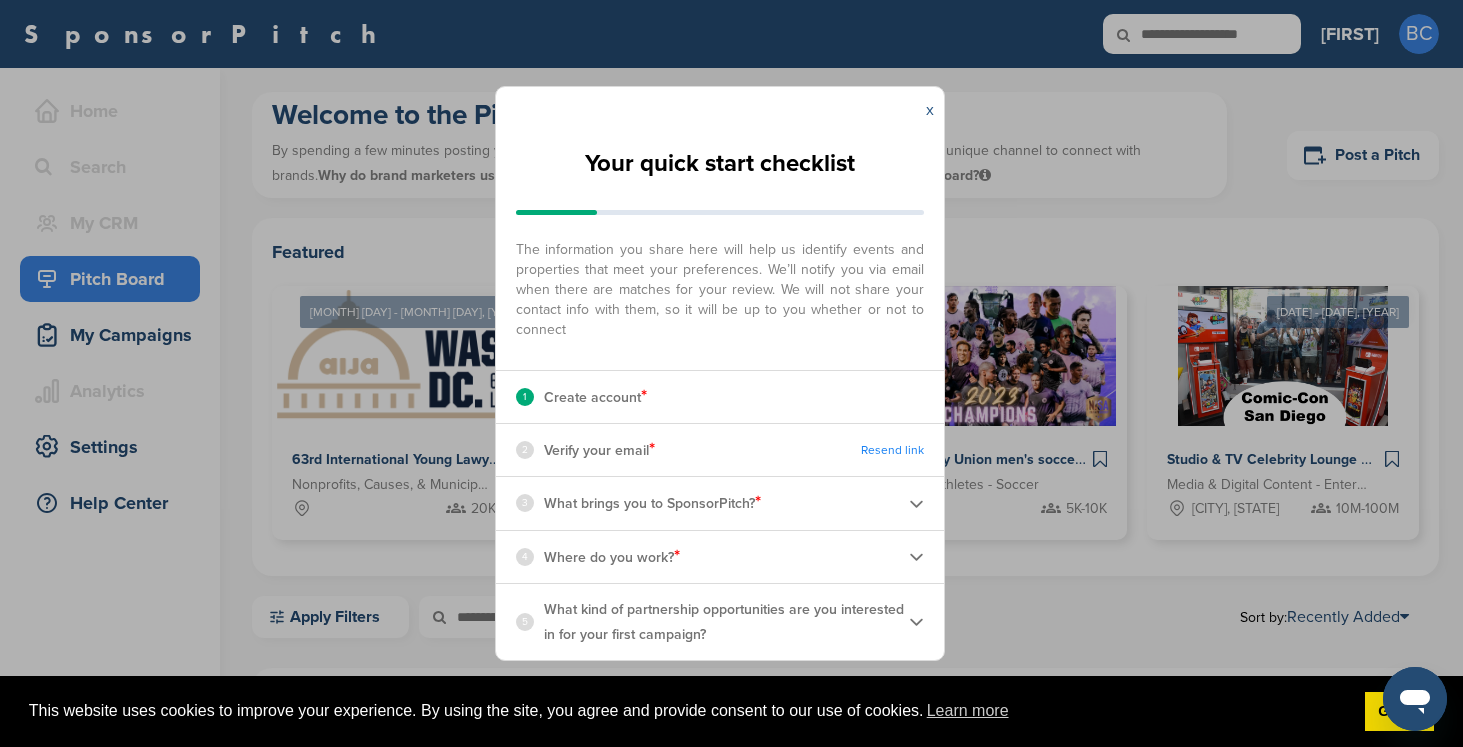 click on "x" at bounding box center (930, 110) 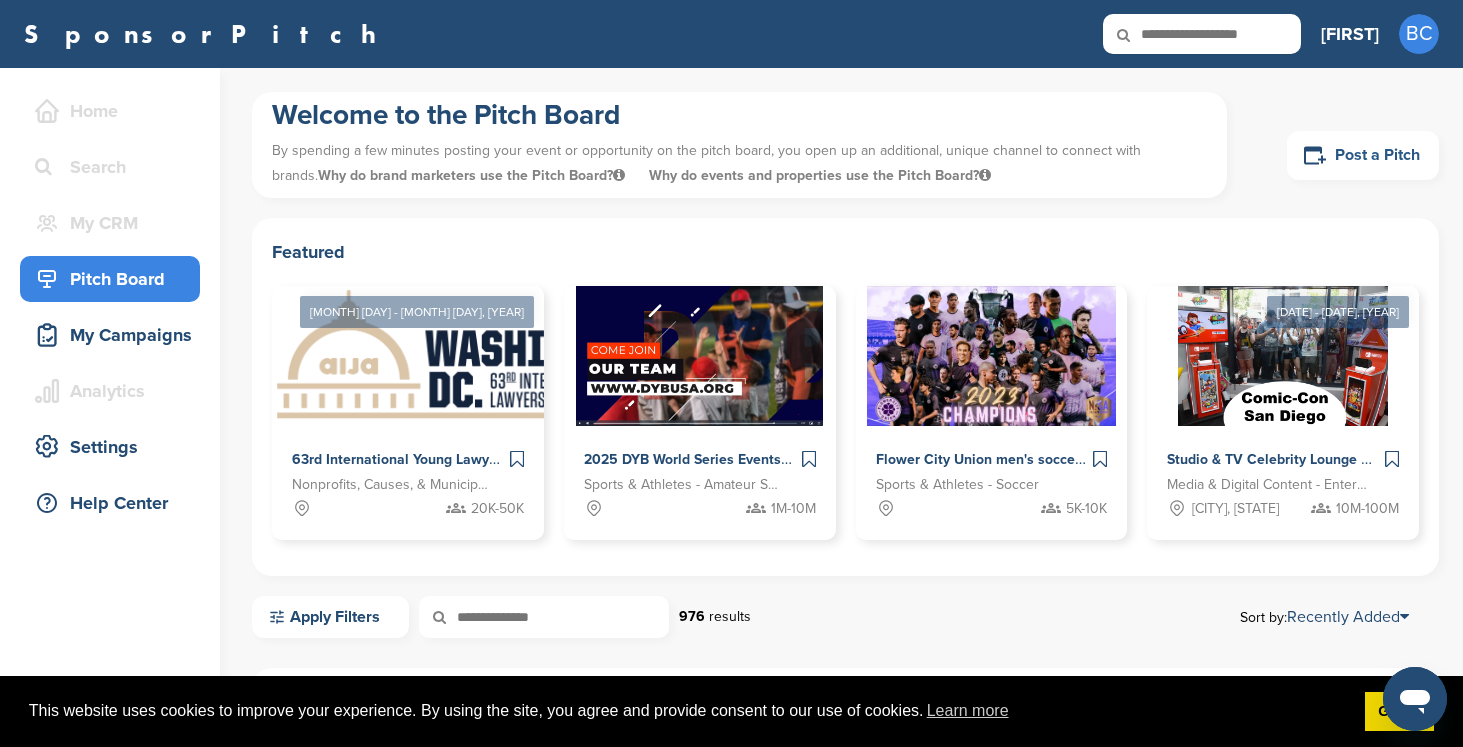 click on "Post a Pitch" at bounding box center (1363, 155) 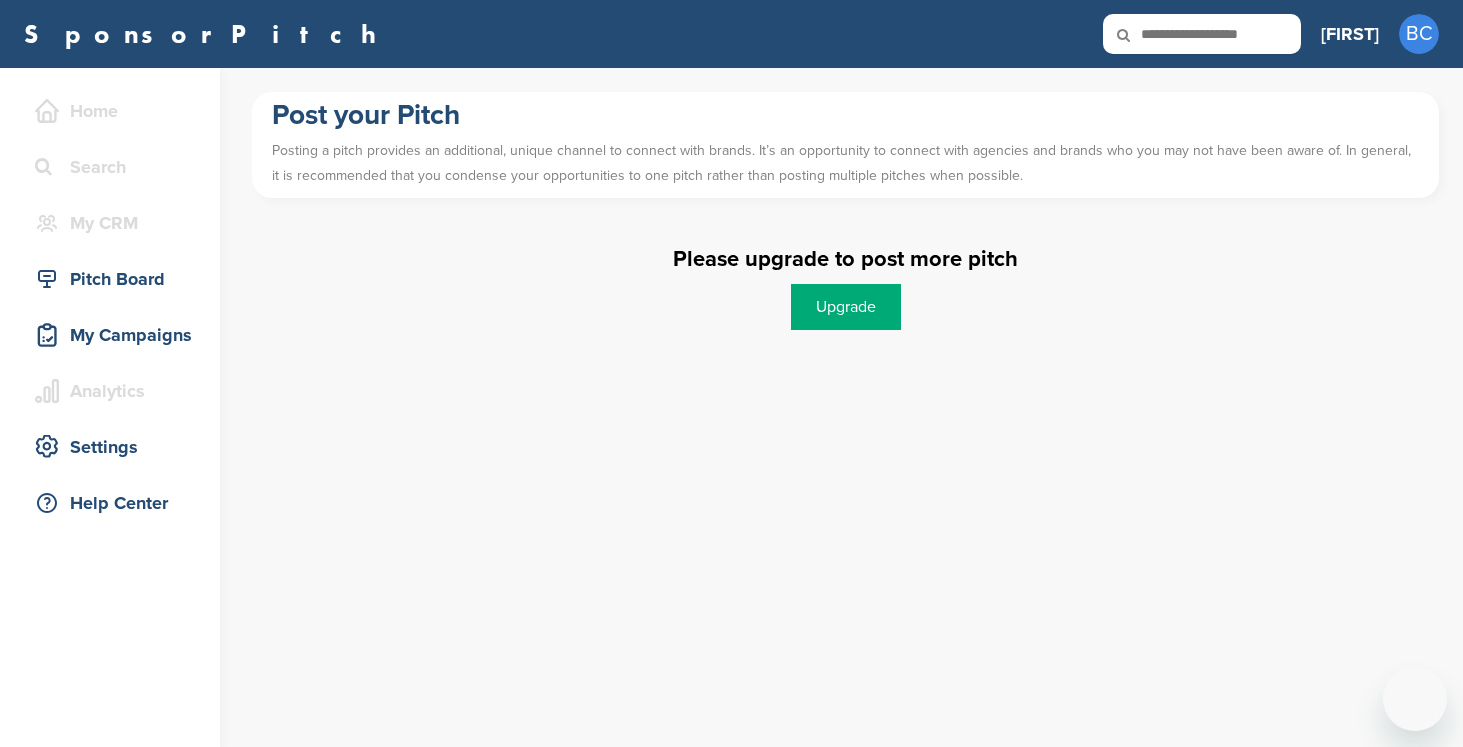 scroll, scrollTop: 0, scrollLeft: 0, axis: both 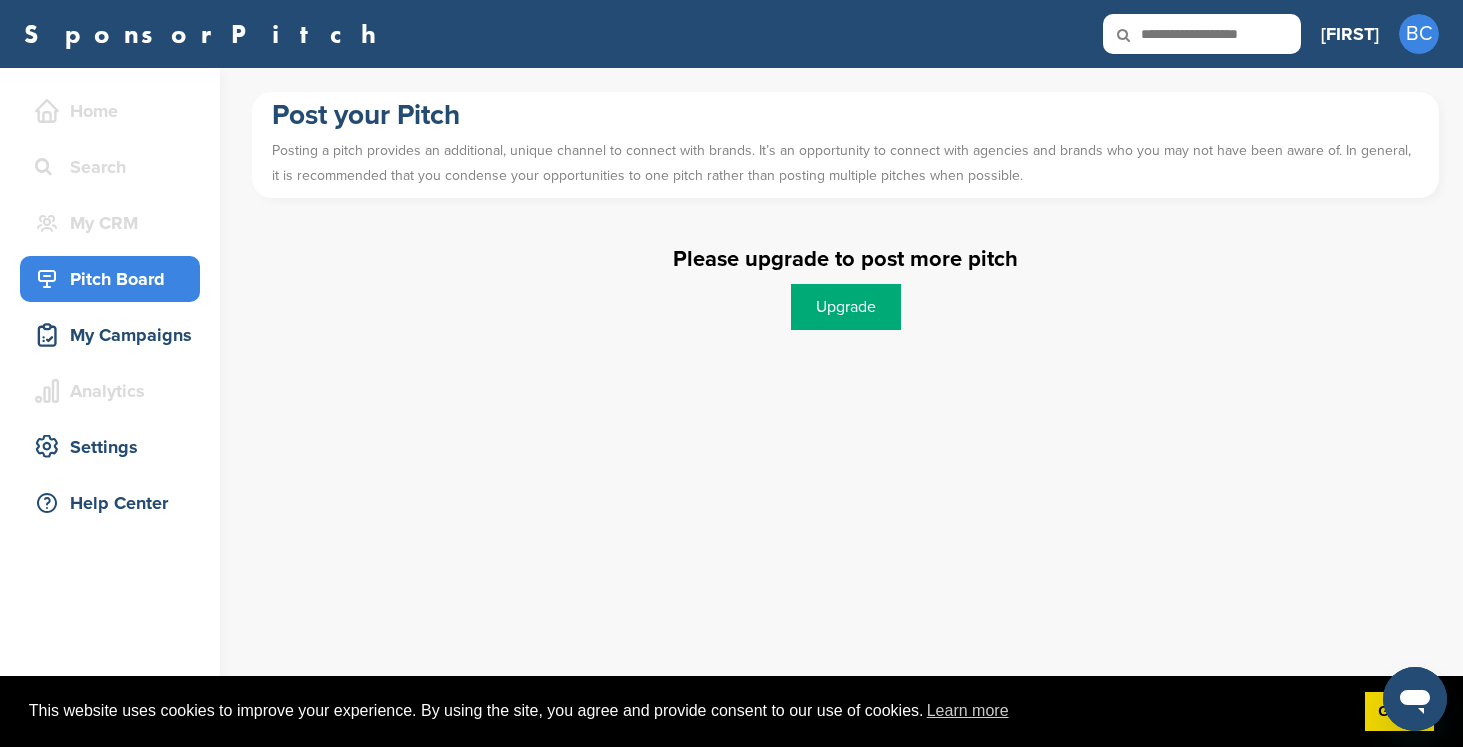 click on "Pitch Board" at bounding box center (115, 279) 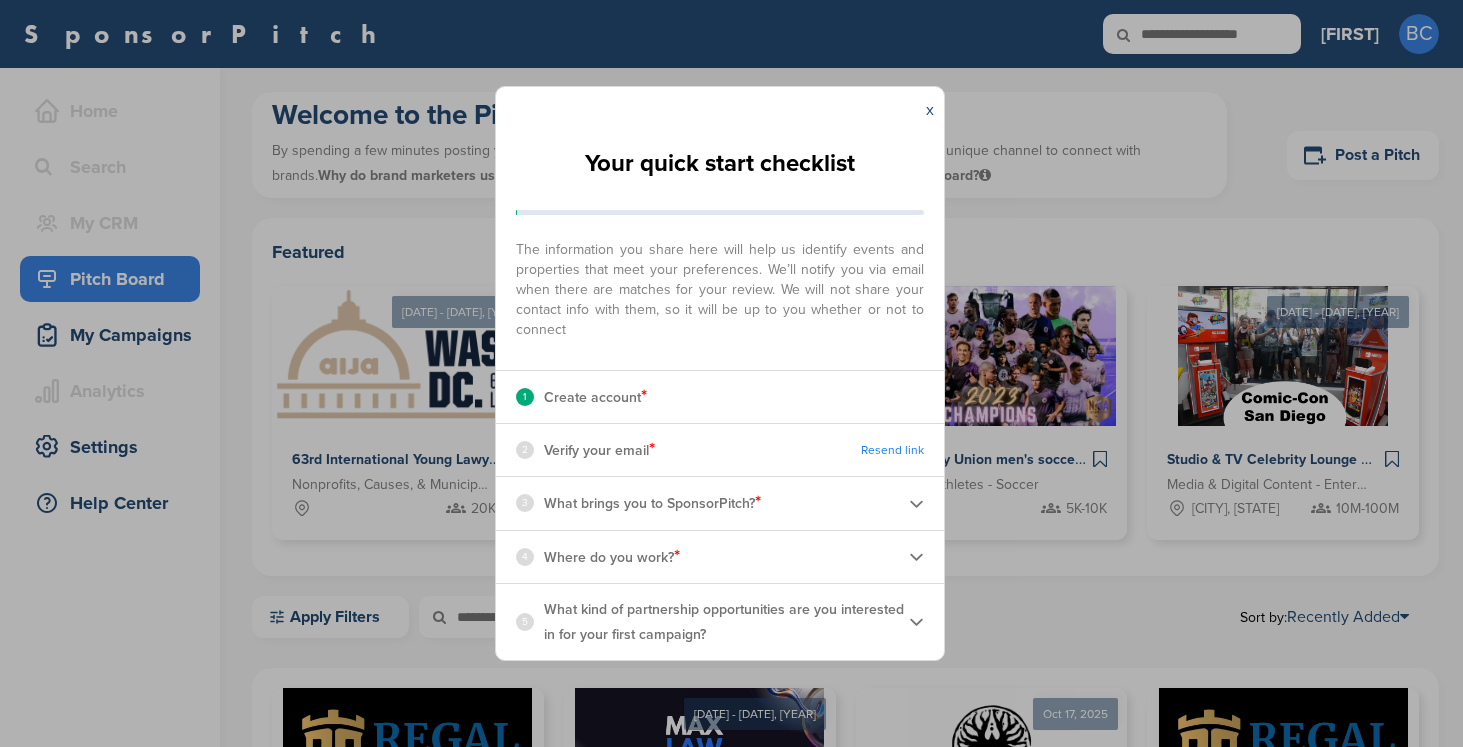 scroll, scrollTop: 0, scrollLeft: 0, axis: both 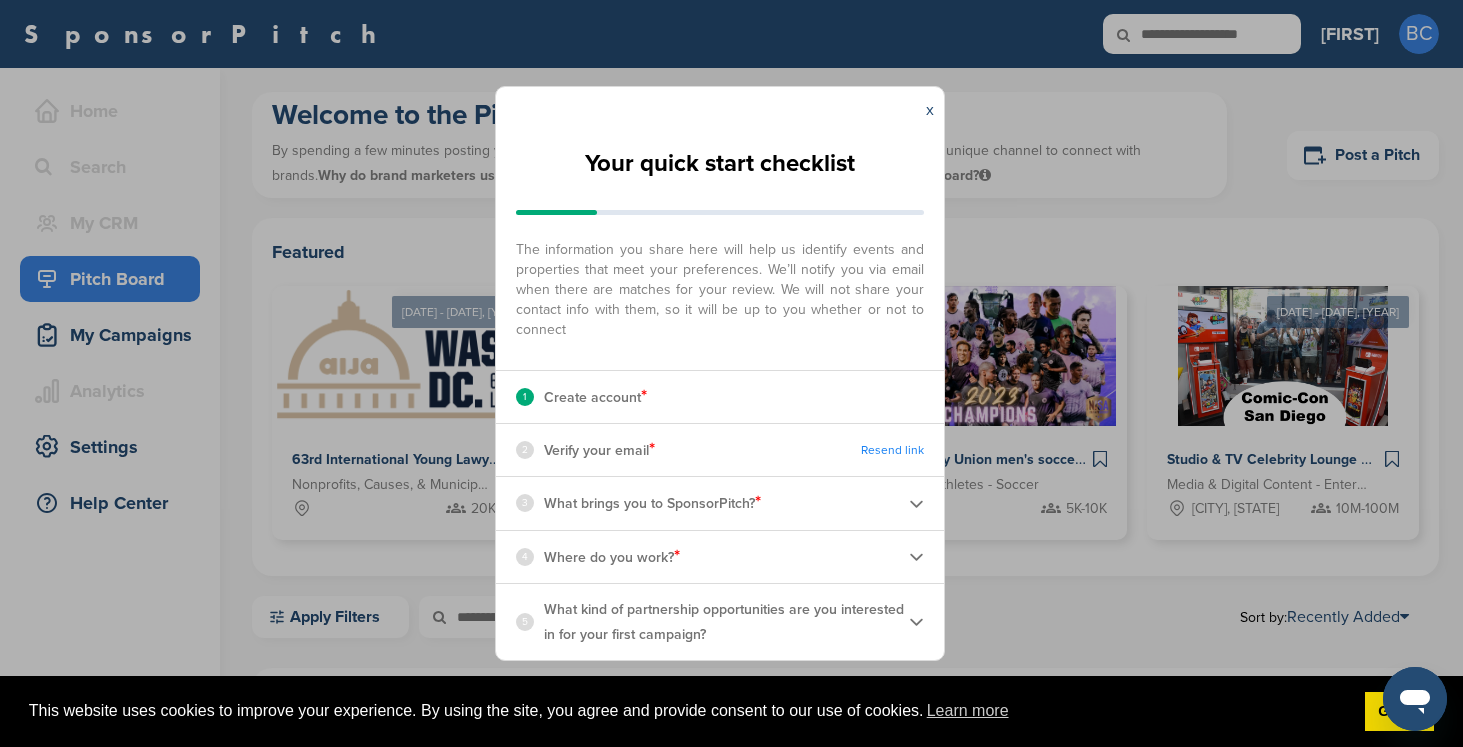 click on "x" at bounding box center (930, 110) 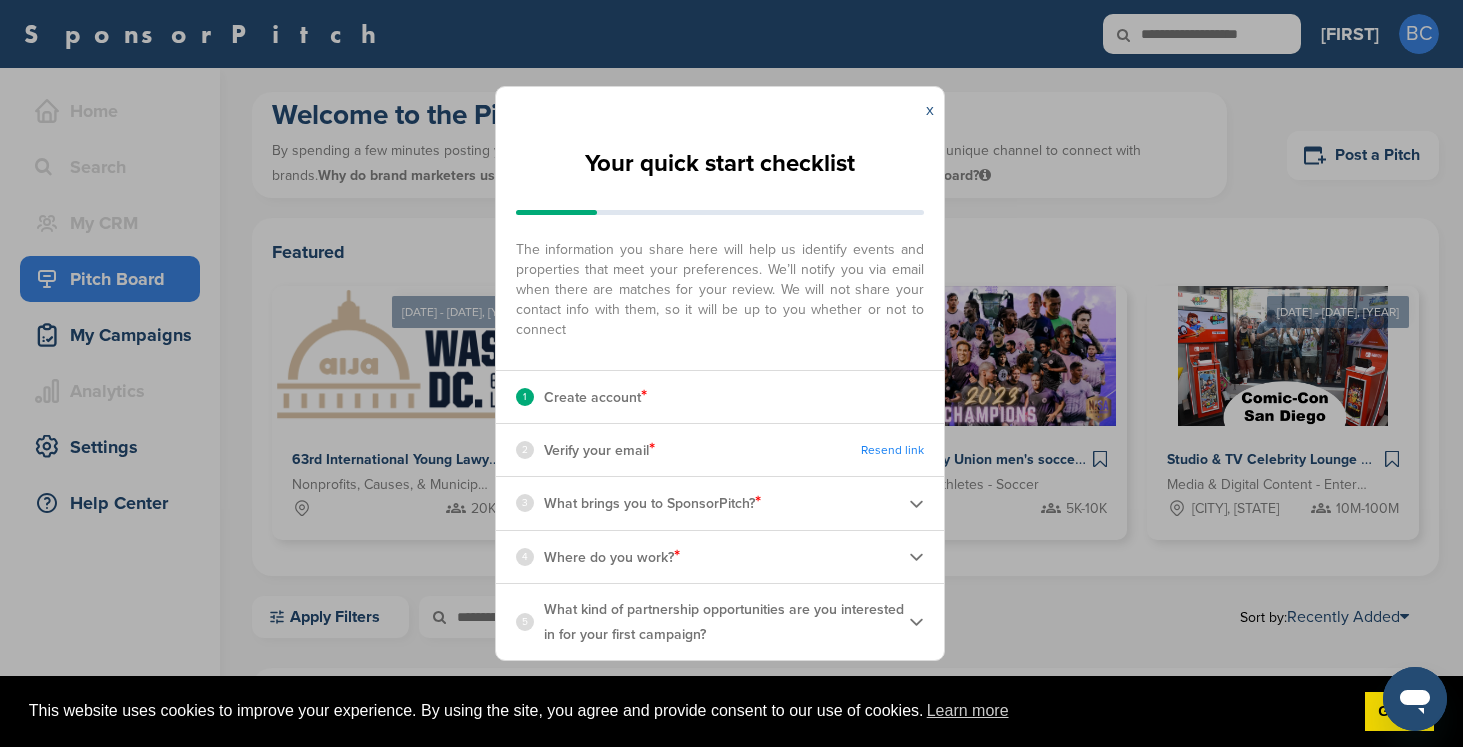 click on "x" at bounding box center [930, 110] 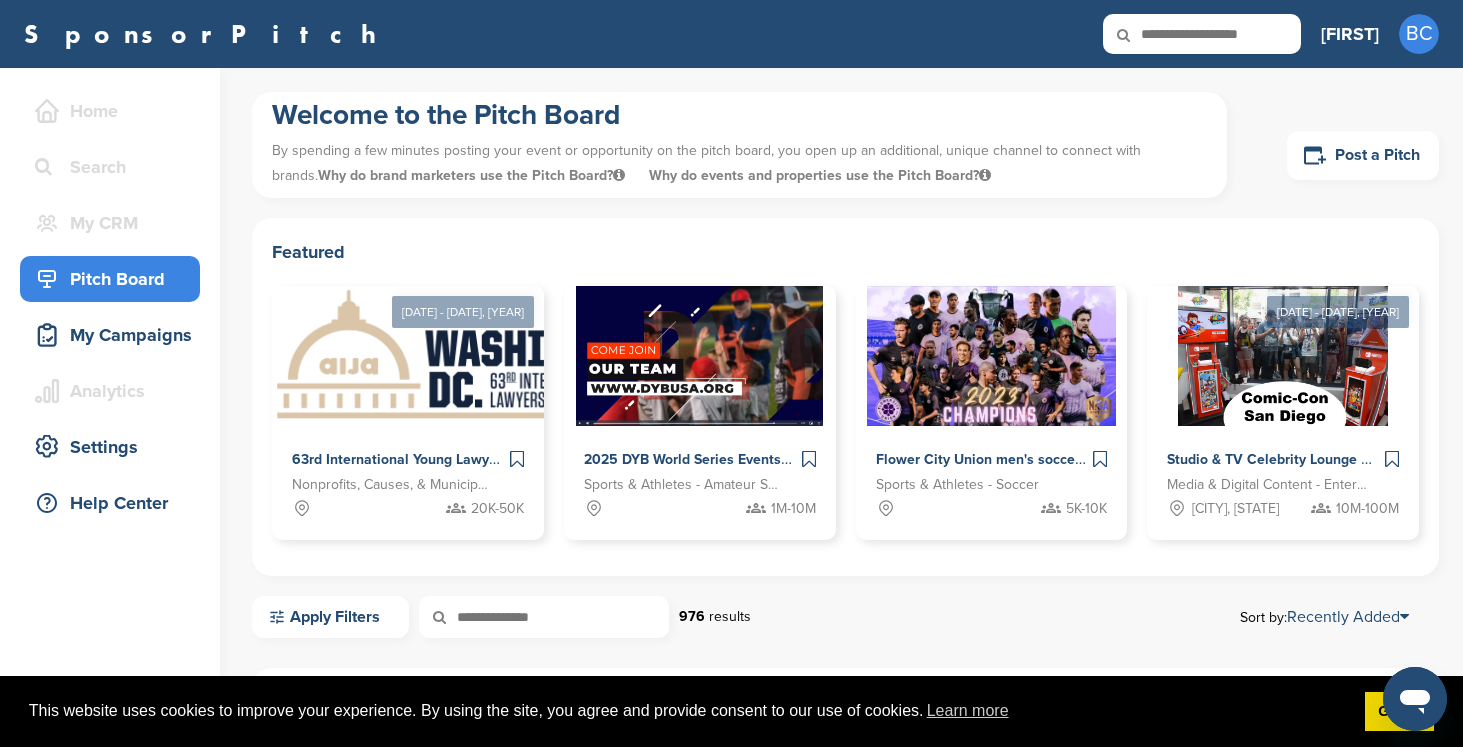 click on "This website uses cookies to improve your experience. By using the site, you agree and provide consent to our use of cookies.  Learn more Got it!" at bounding box center (731, 712) 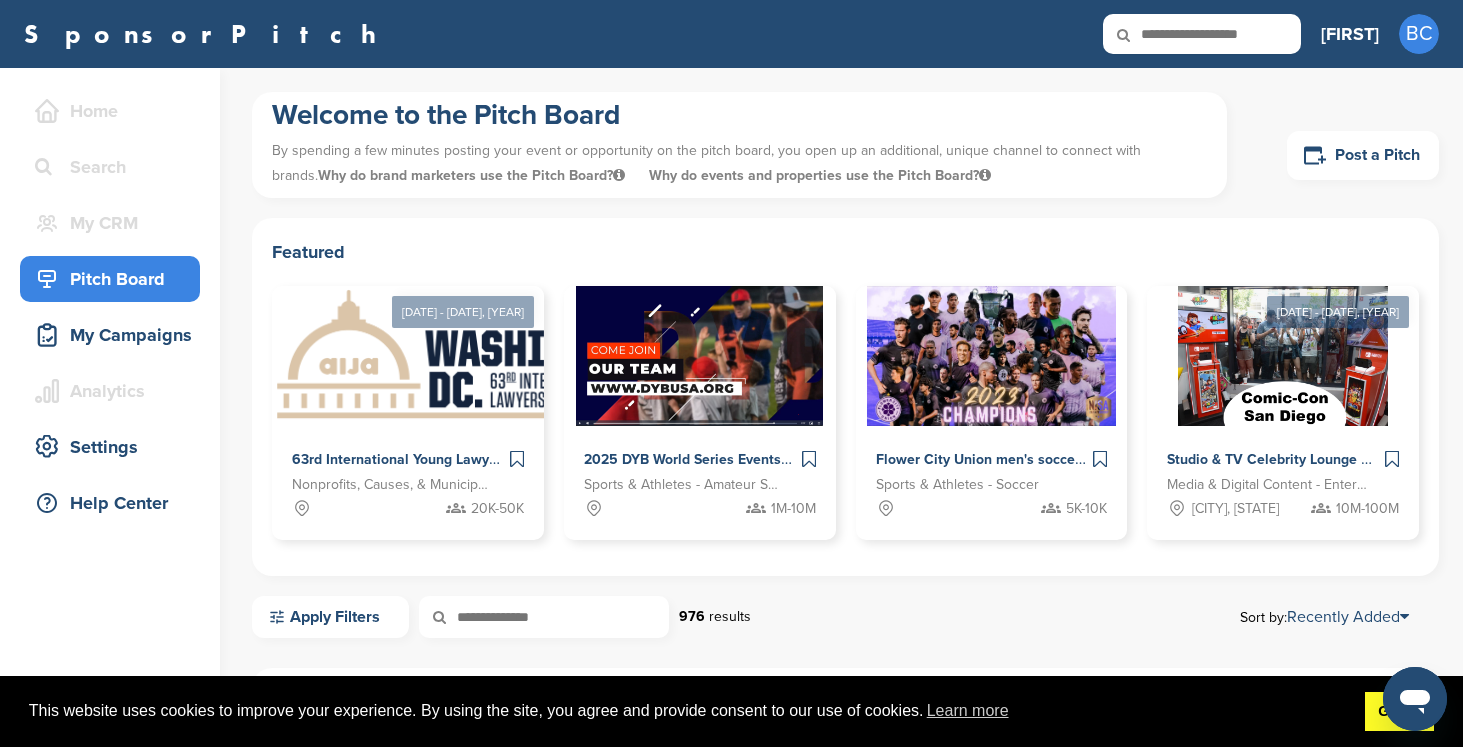 click on "Got it!" at bounding box center (1399, 712) 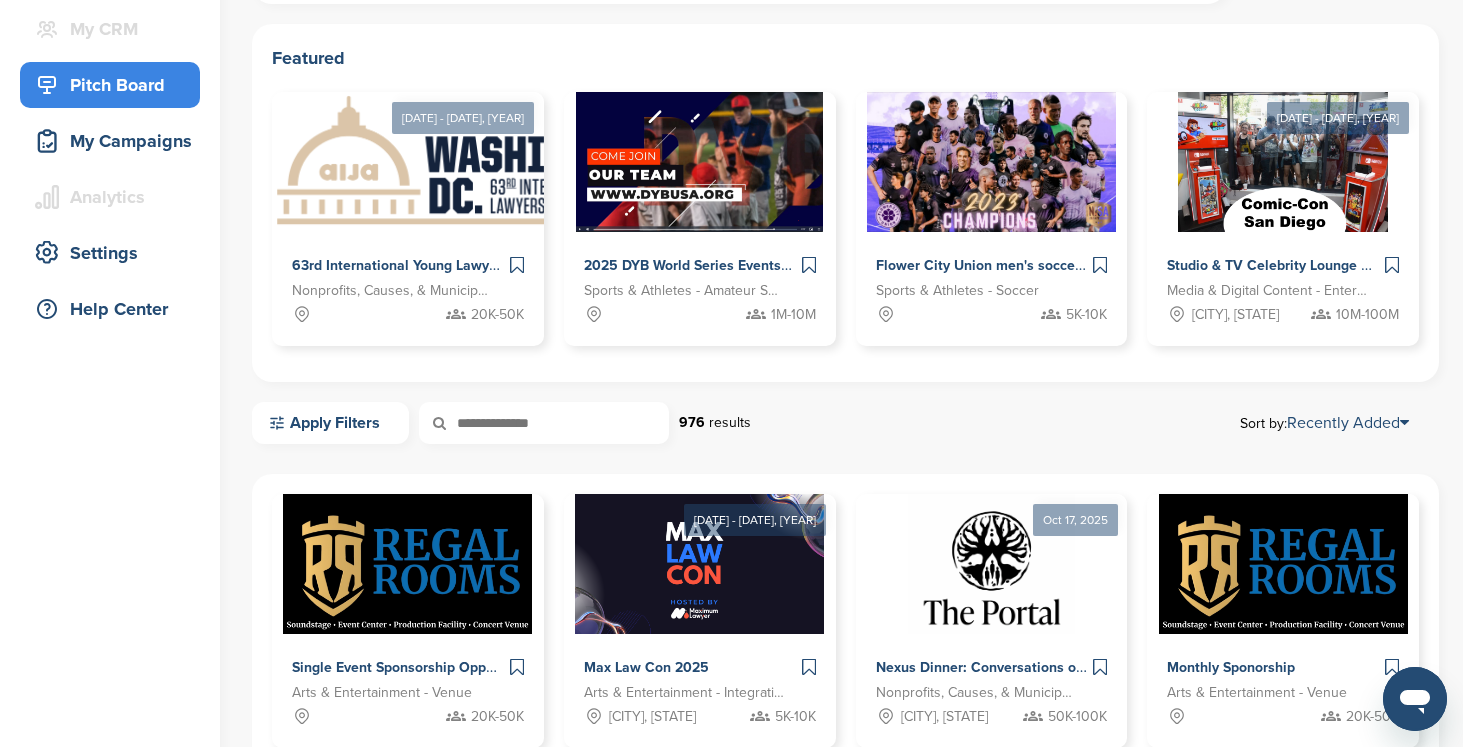 scroll, scrollTop: 197, scrollLeft: 0, axis: vertical 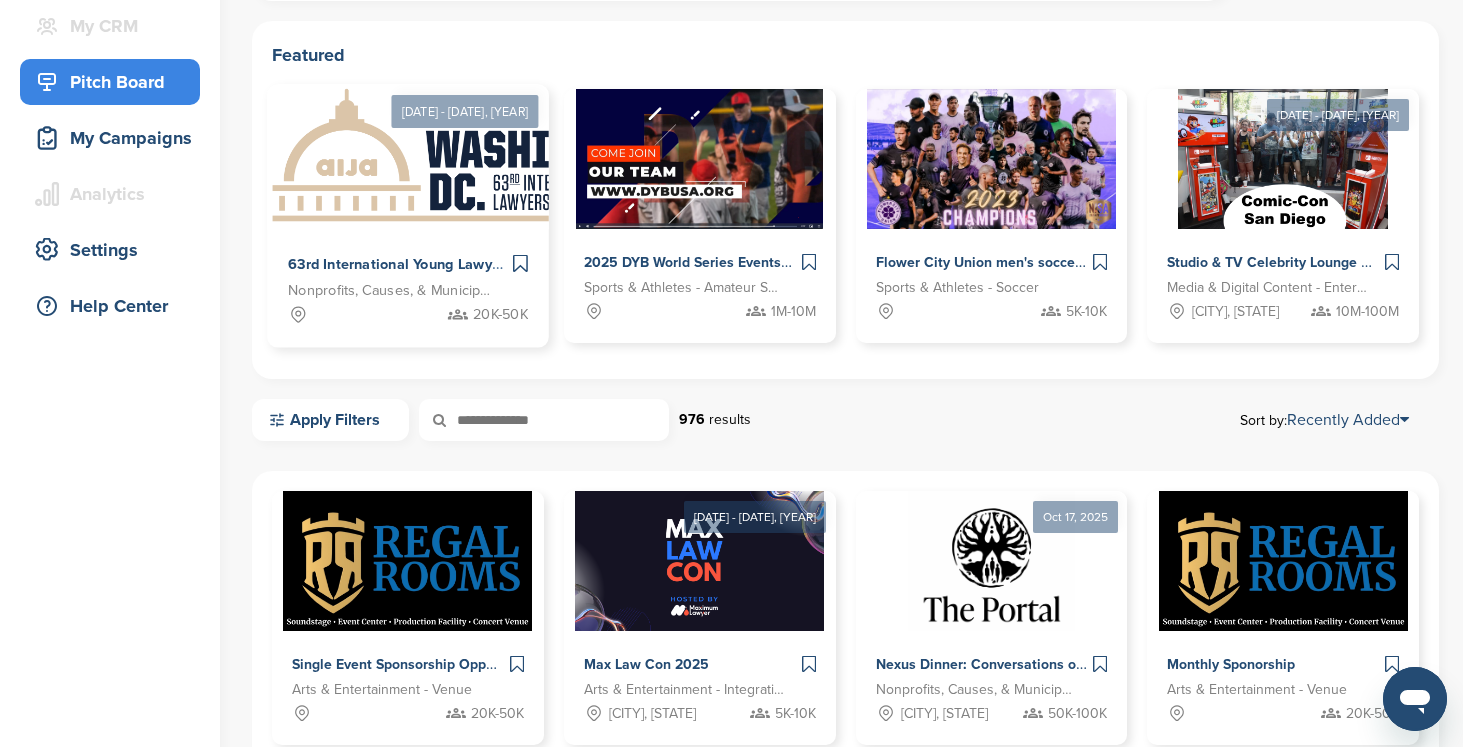 click on "63rd International Young Lawyers' Congress" at bounding box center [435, 265] 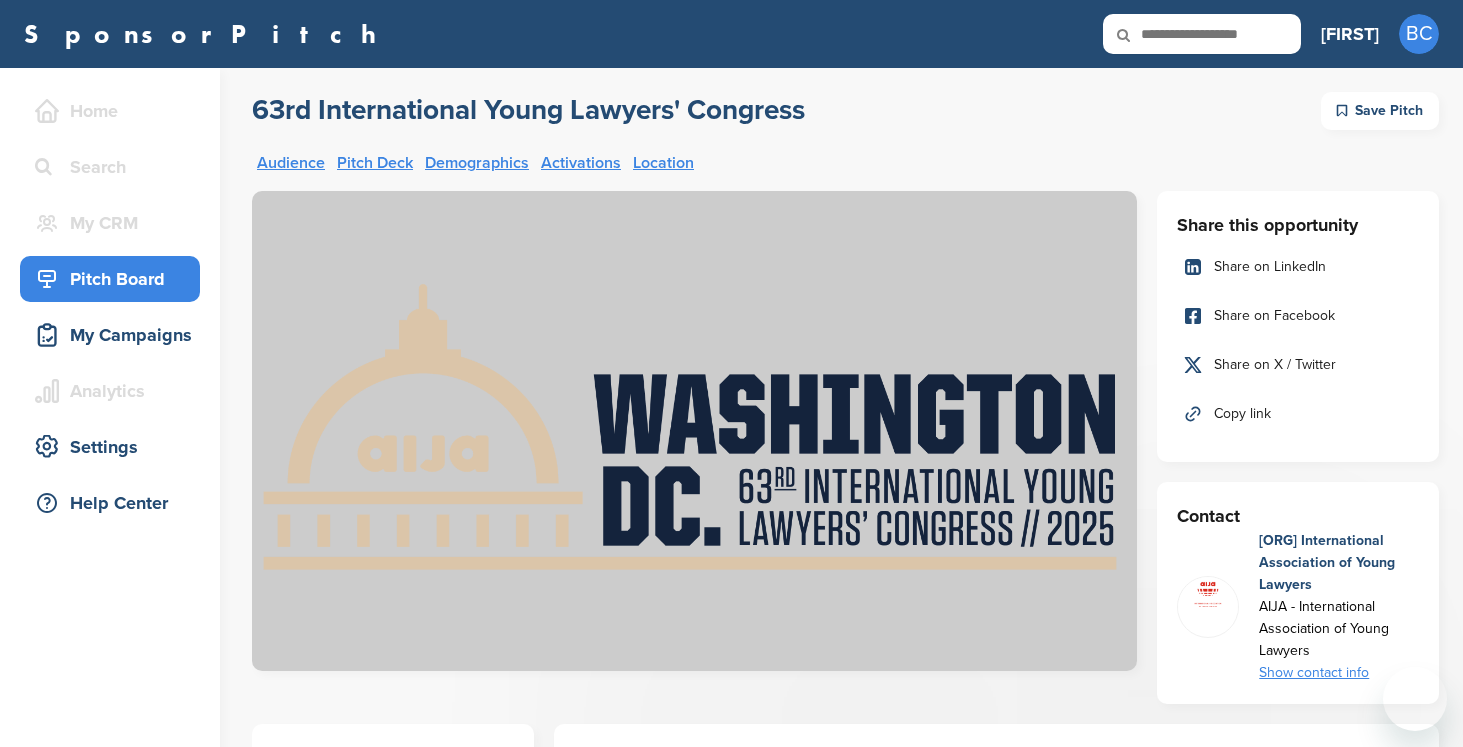 scroll, scrollTop: 0, scrollLeft: 0, axis: both 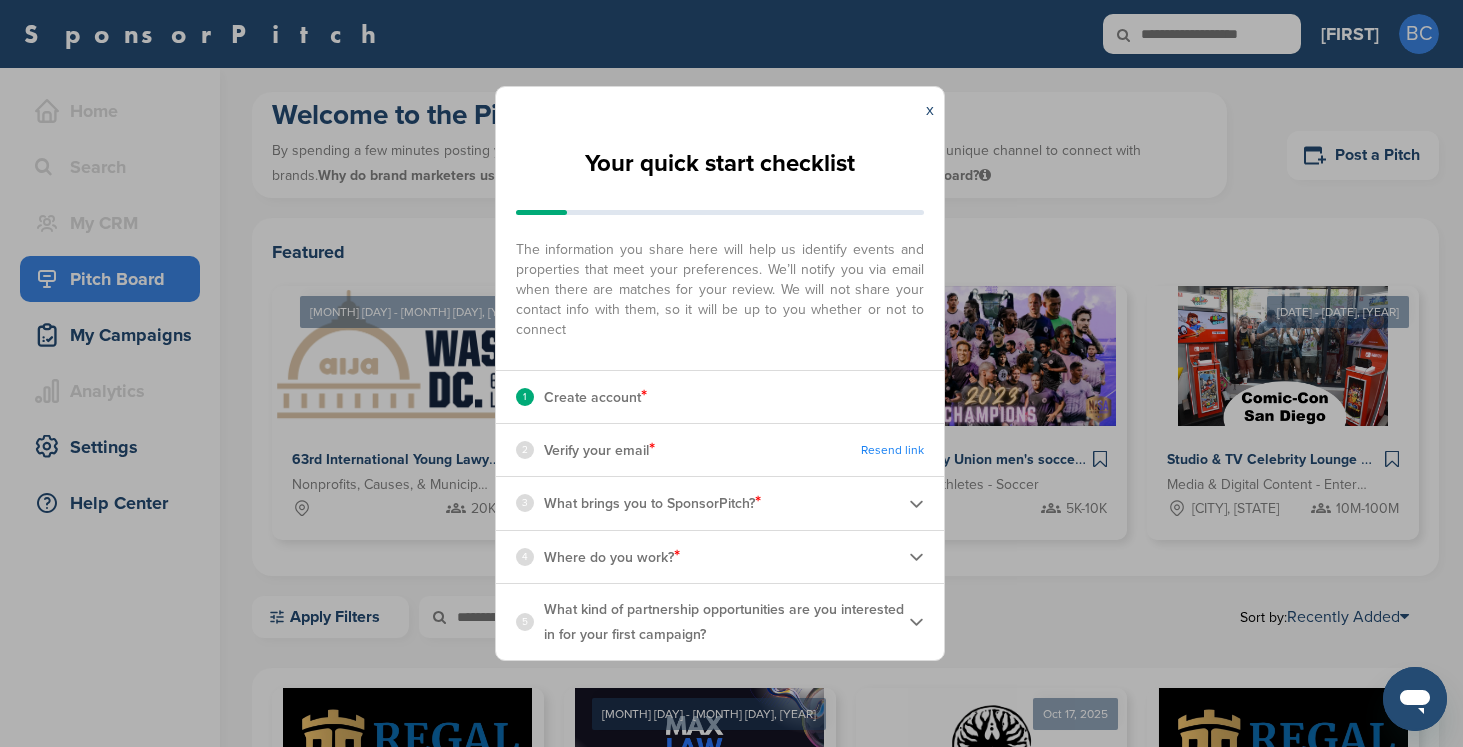 click on "x
Your quick start checklist
The information you share here will help us identify events and properties that meet your preferences. We’ll notify you via email when there are matches for your review. We will not share your contact info with them, so it will be up to you  whether or not to connect
1
Create account
*
2
Verify your email
*
Resend link
3
What brings you to SponsorPitch?
*
I'm a Brand Marketer I'm with an Agency working for Brands
****
4
Where do you work?
*
Your workplace:
Start typing the name of your workplace. Don’t see your organization in the dropdown? Enter the name to submit for review to be added
Your job title:
****
5
What kind of partnership opportunities are you interested in for your first campaign?" at bounding box center (731, 373) 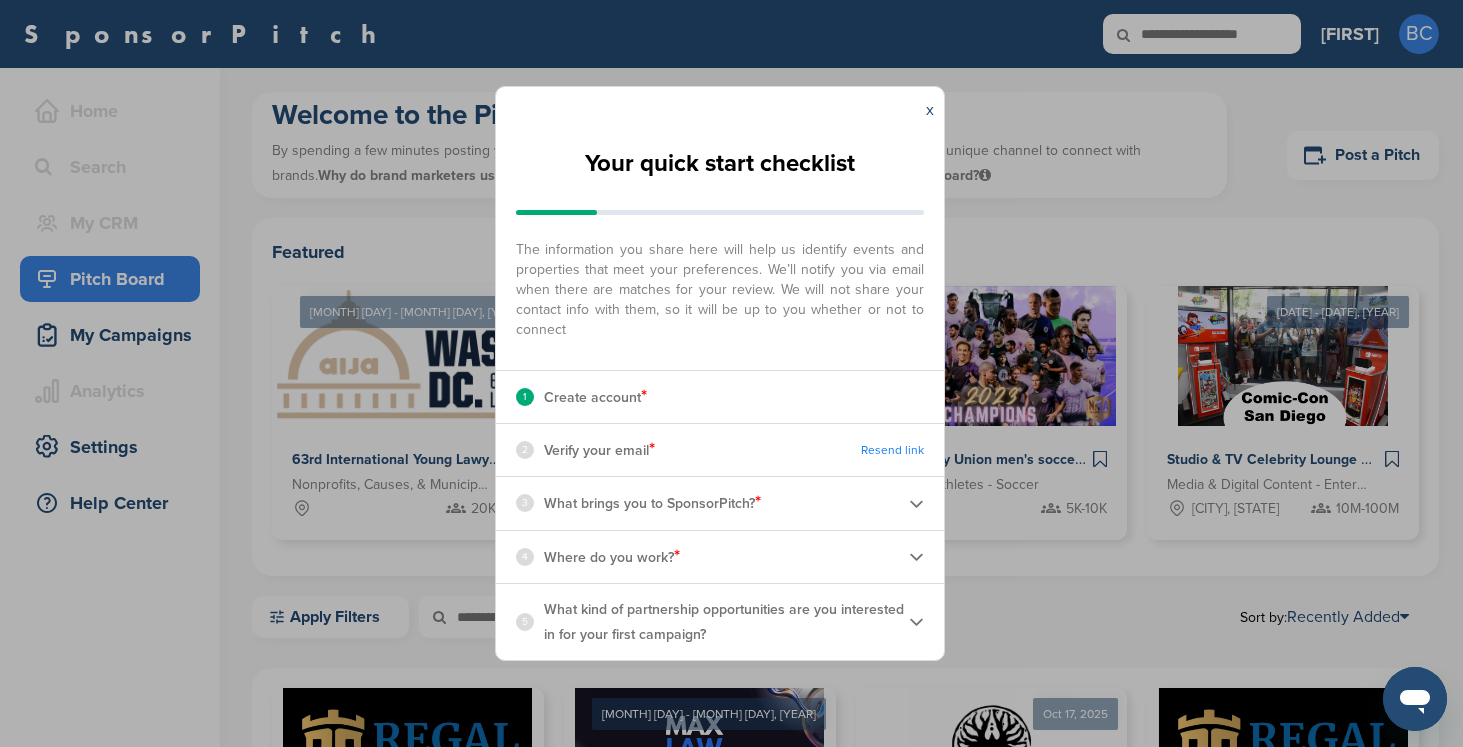 click on "What kind of partnership opportunities are you interested in for your first campaign?" at bounding box center [726, 622] 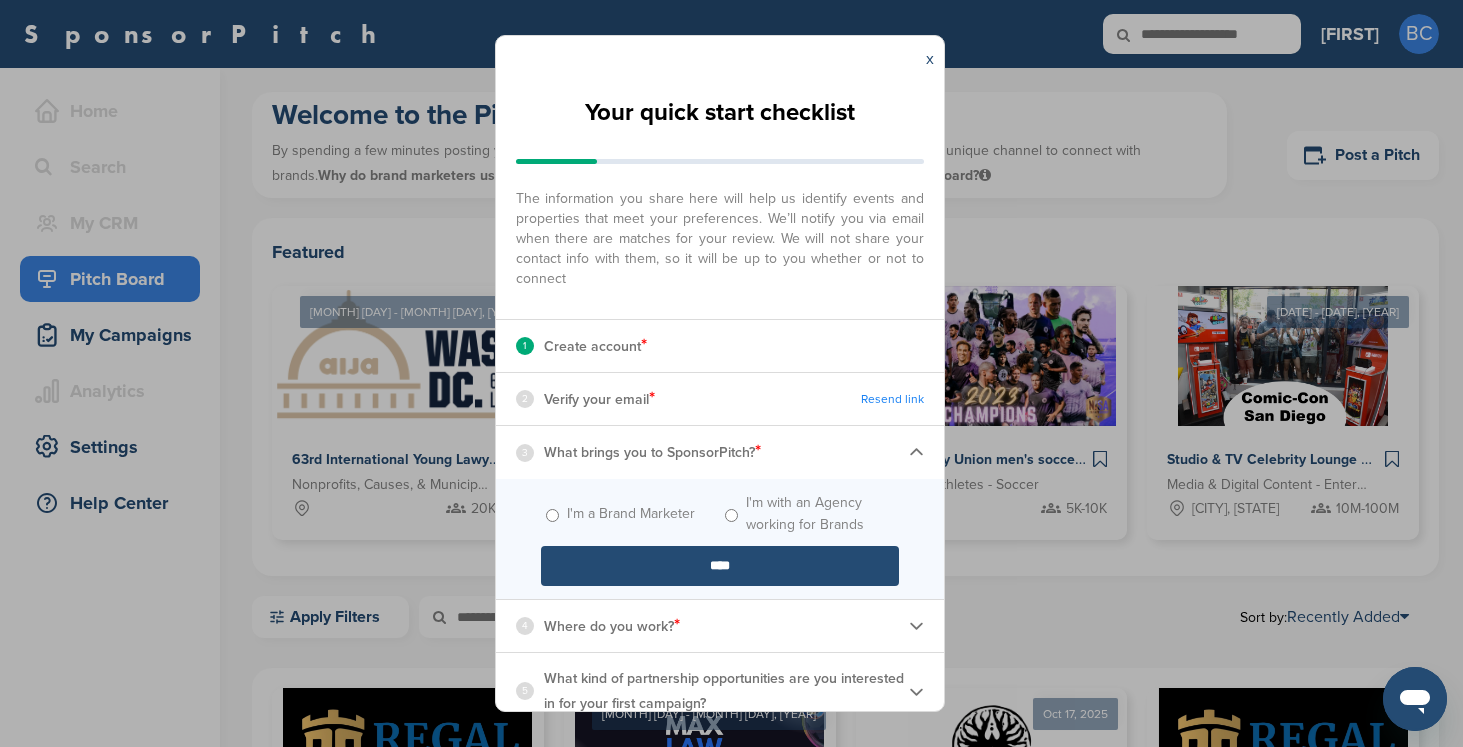 click on "Where do you work?
*" at bounding box center [612, 626] 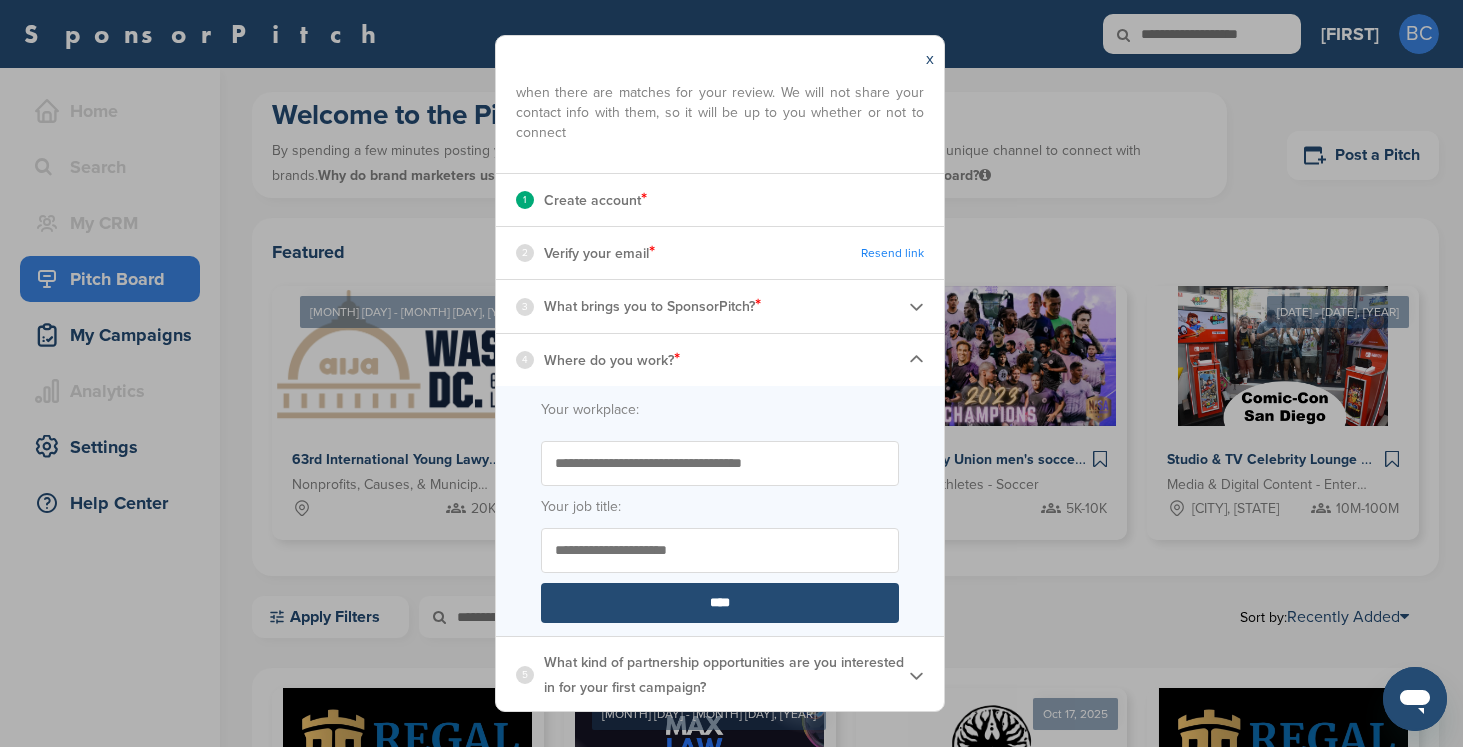 scroll, scrollTop: 148, scrollLeft: 0, axis: vertical 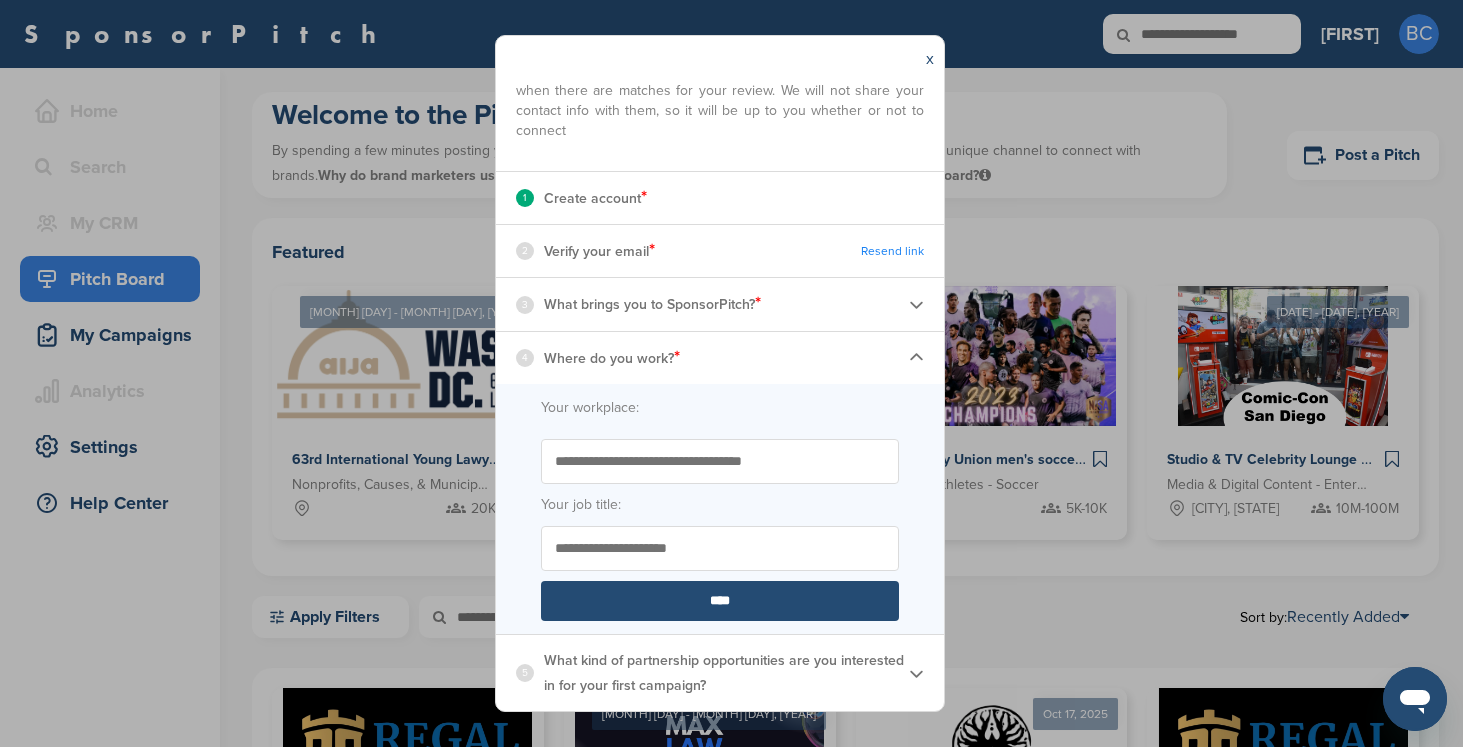 type 